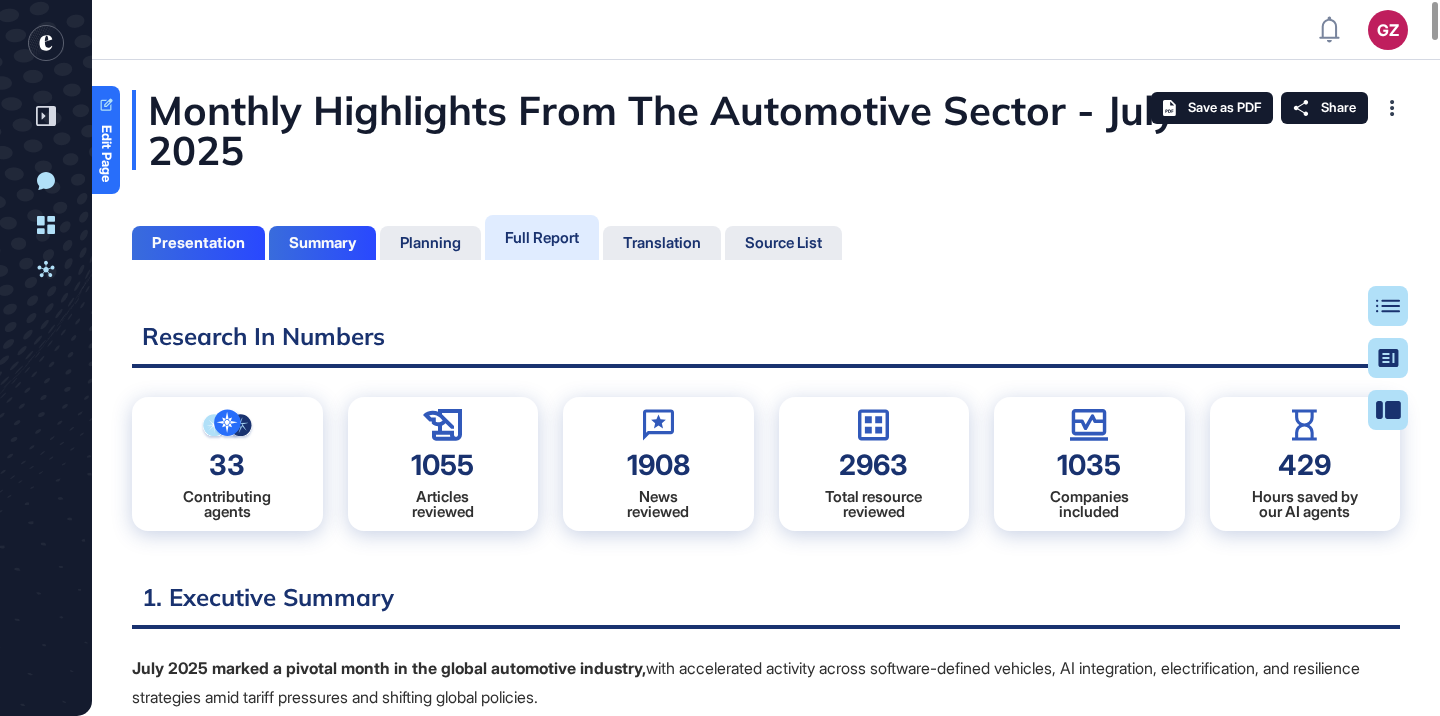 scroll, scrollTop: 0, scrollLeft: 0, axis: both 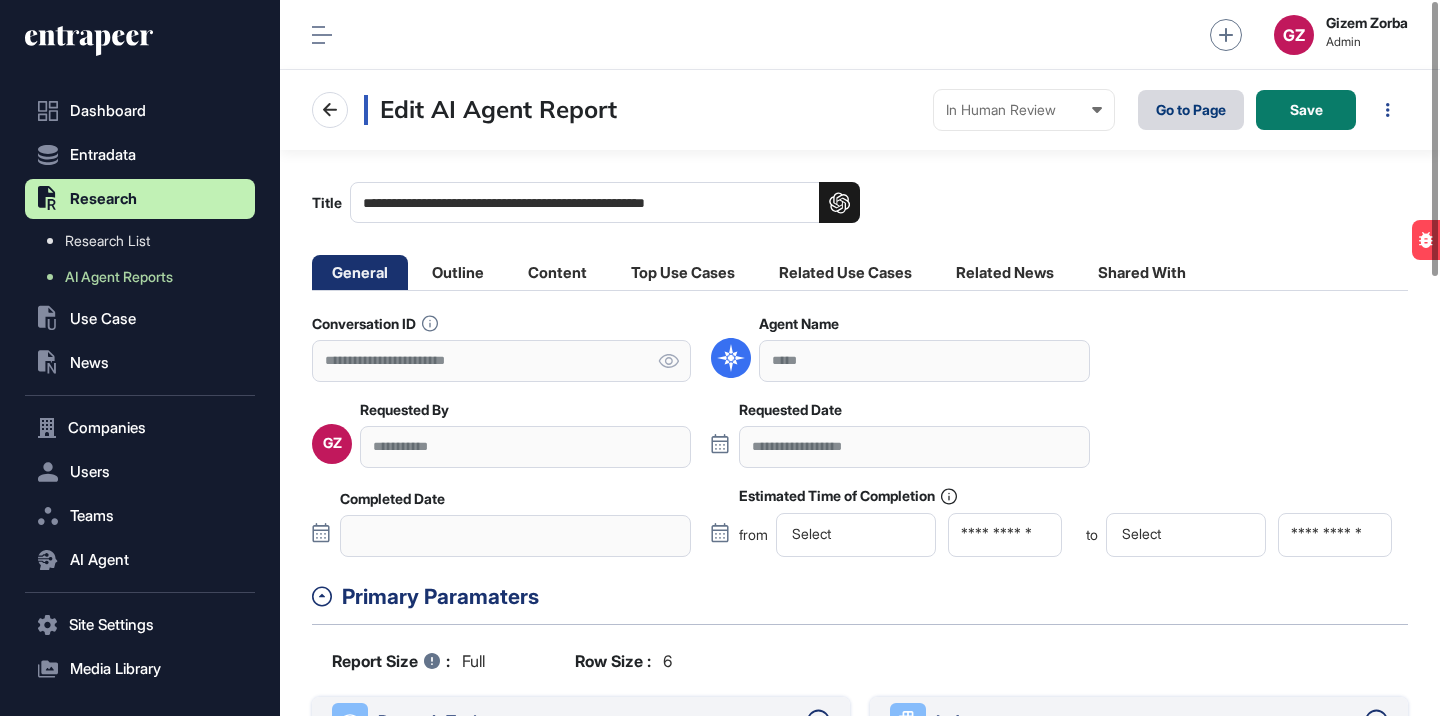 click on "Go to Page" at bounding box center (1191, 110) 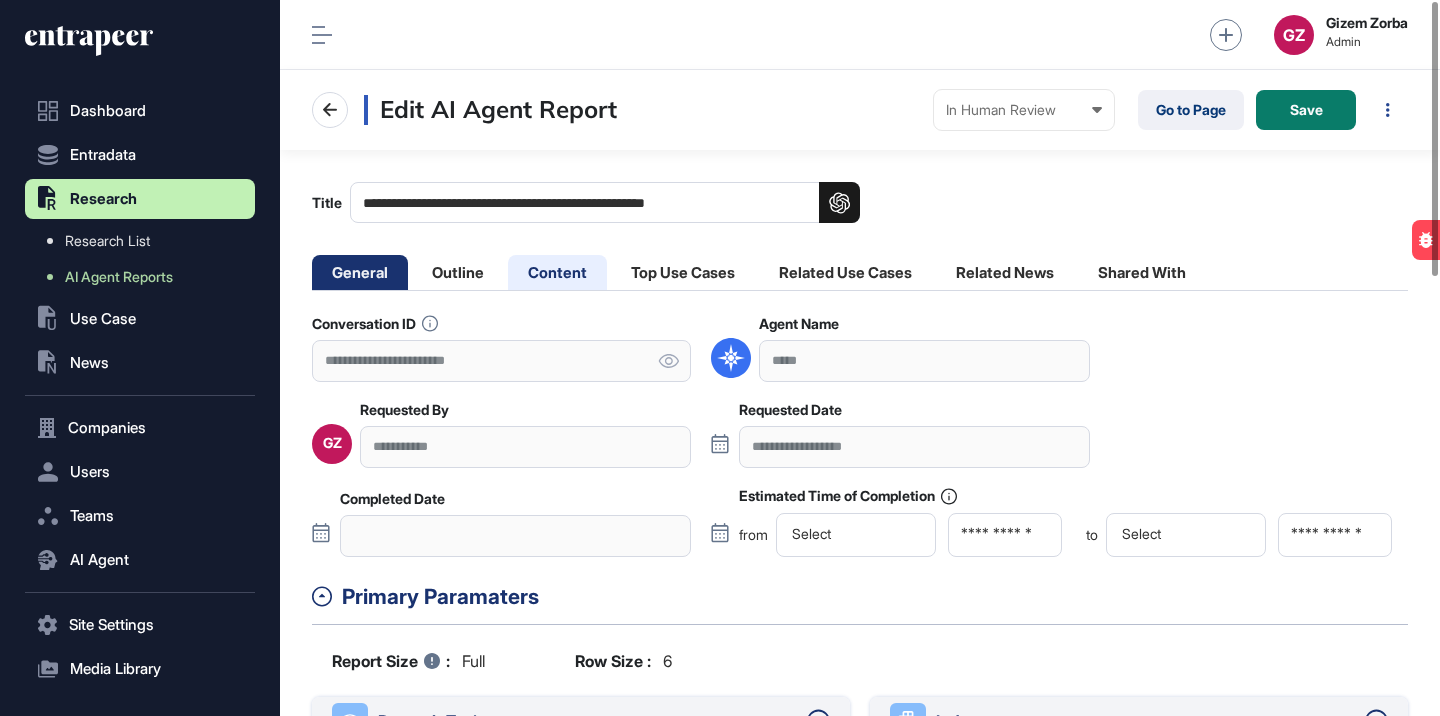 click on "Content" 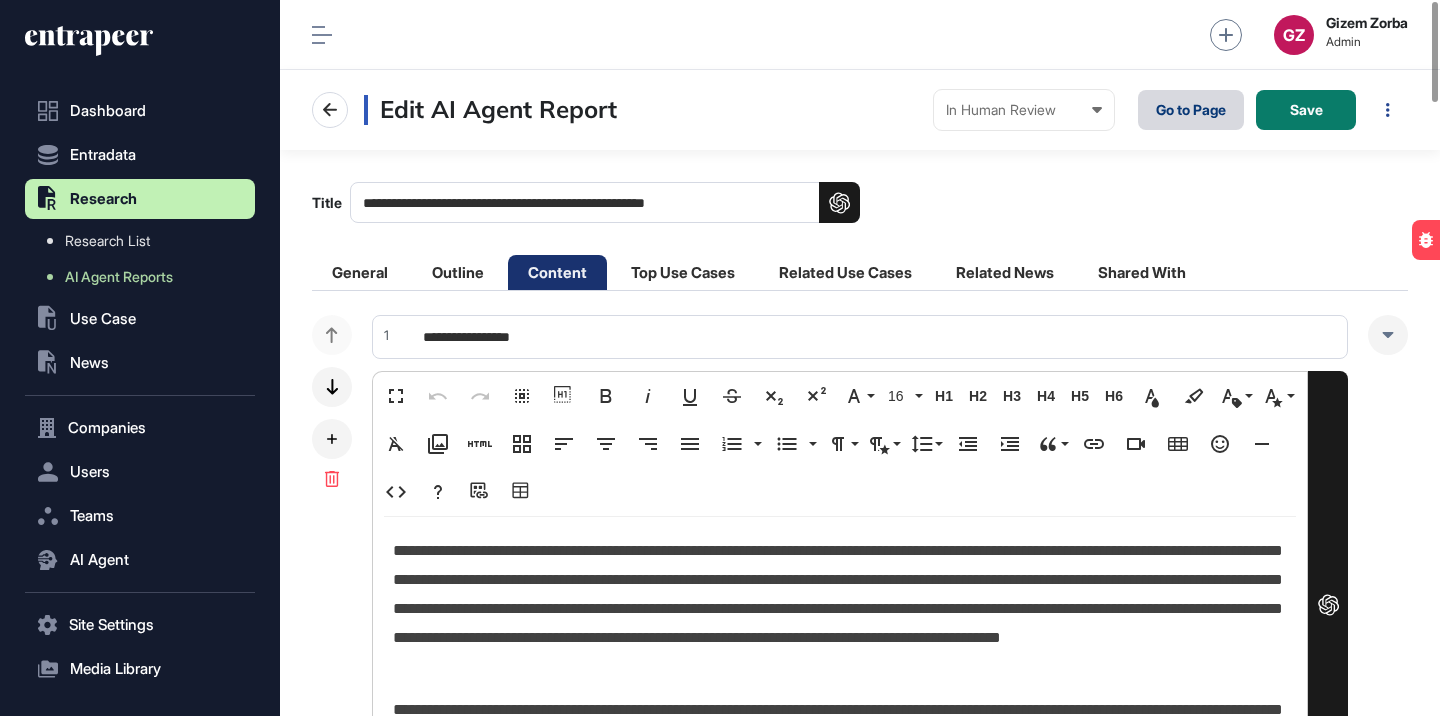 click on "Go to Page" at bounding box center (1191, 110) 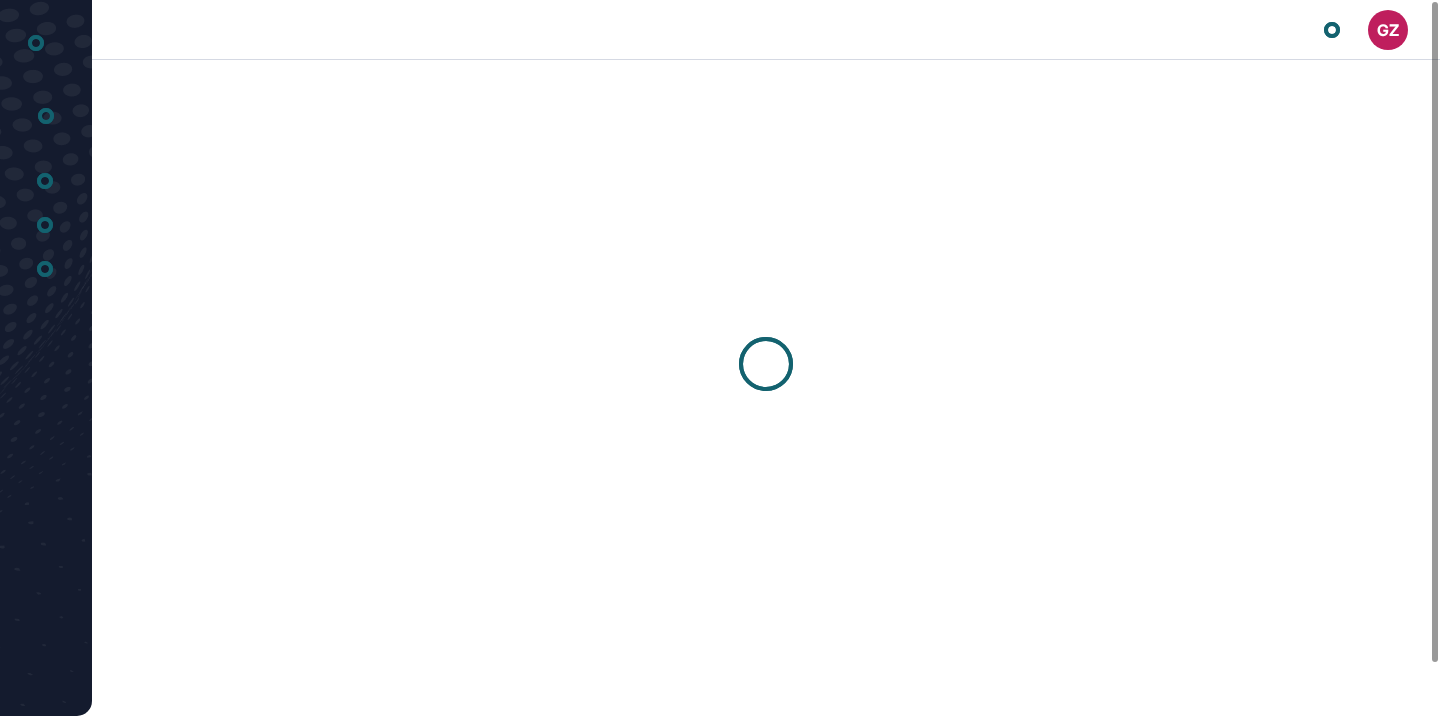 scroll, scrollTop: 0, scrollLeft: 0, axis: both 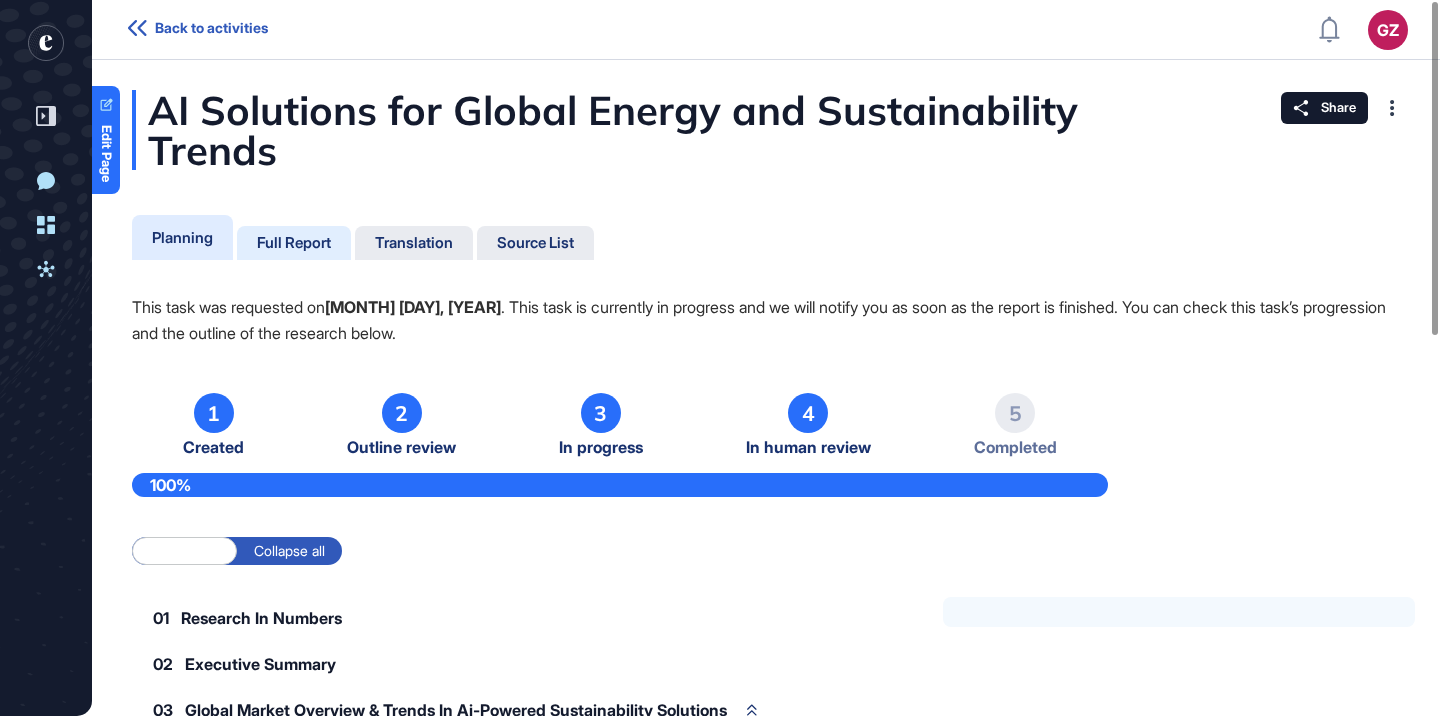 click on "Full Report" 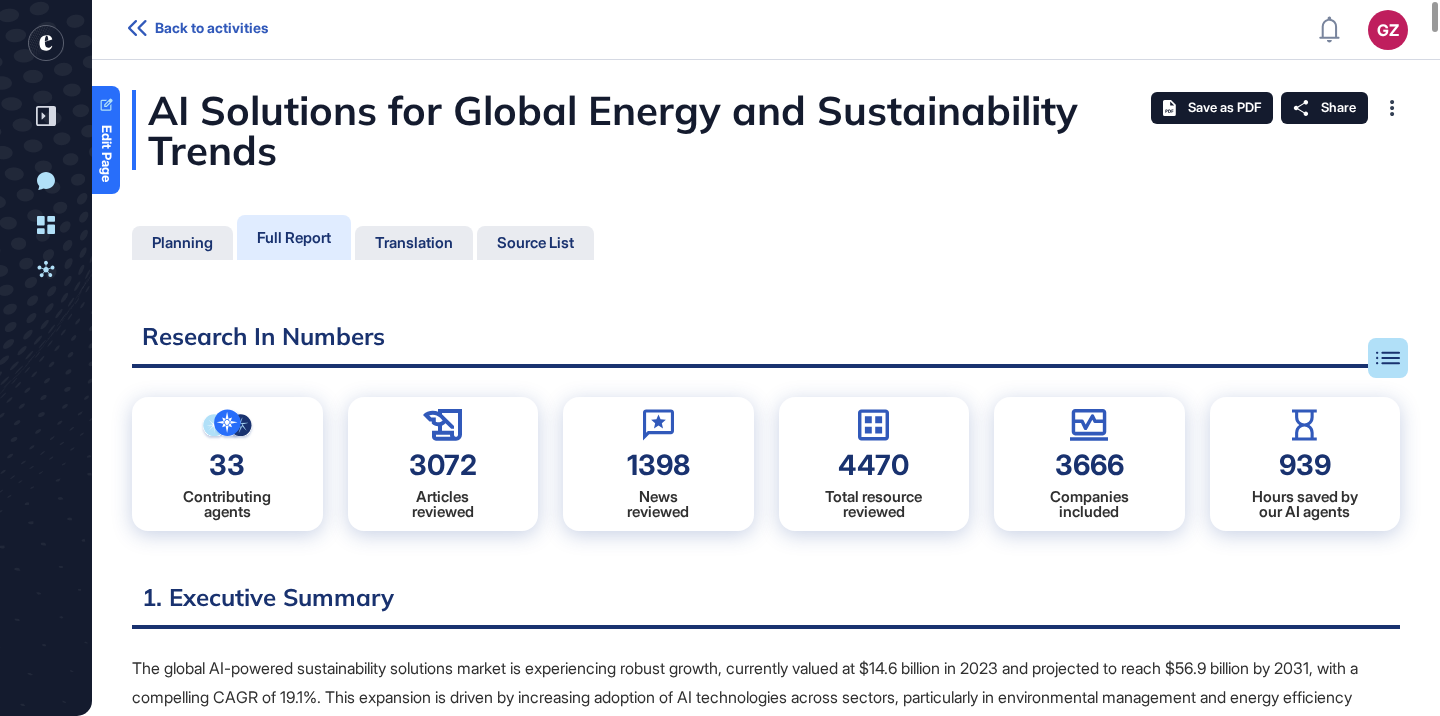 scroll, scrollTop: 9, scrollLeft: 1, axis: both 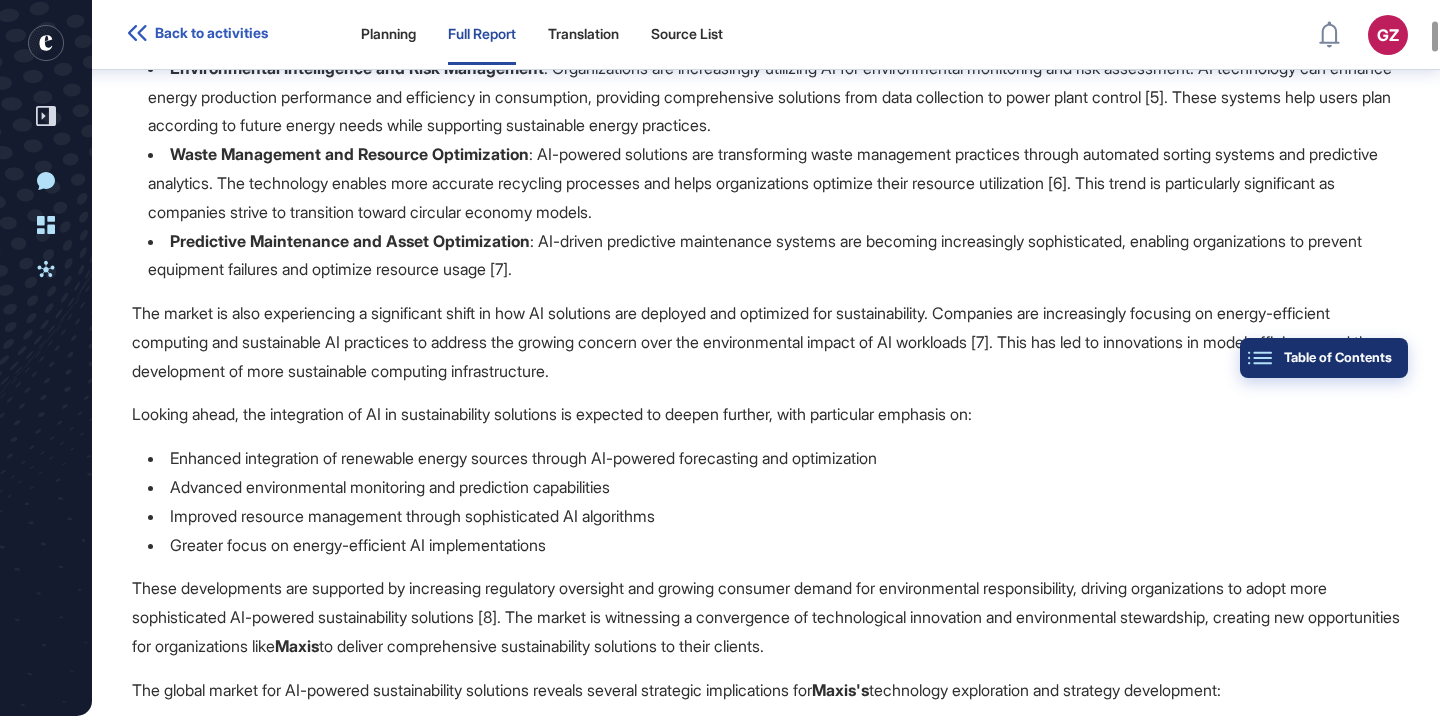 click on "Table of Contents" at bounding box center [1324, 358] 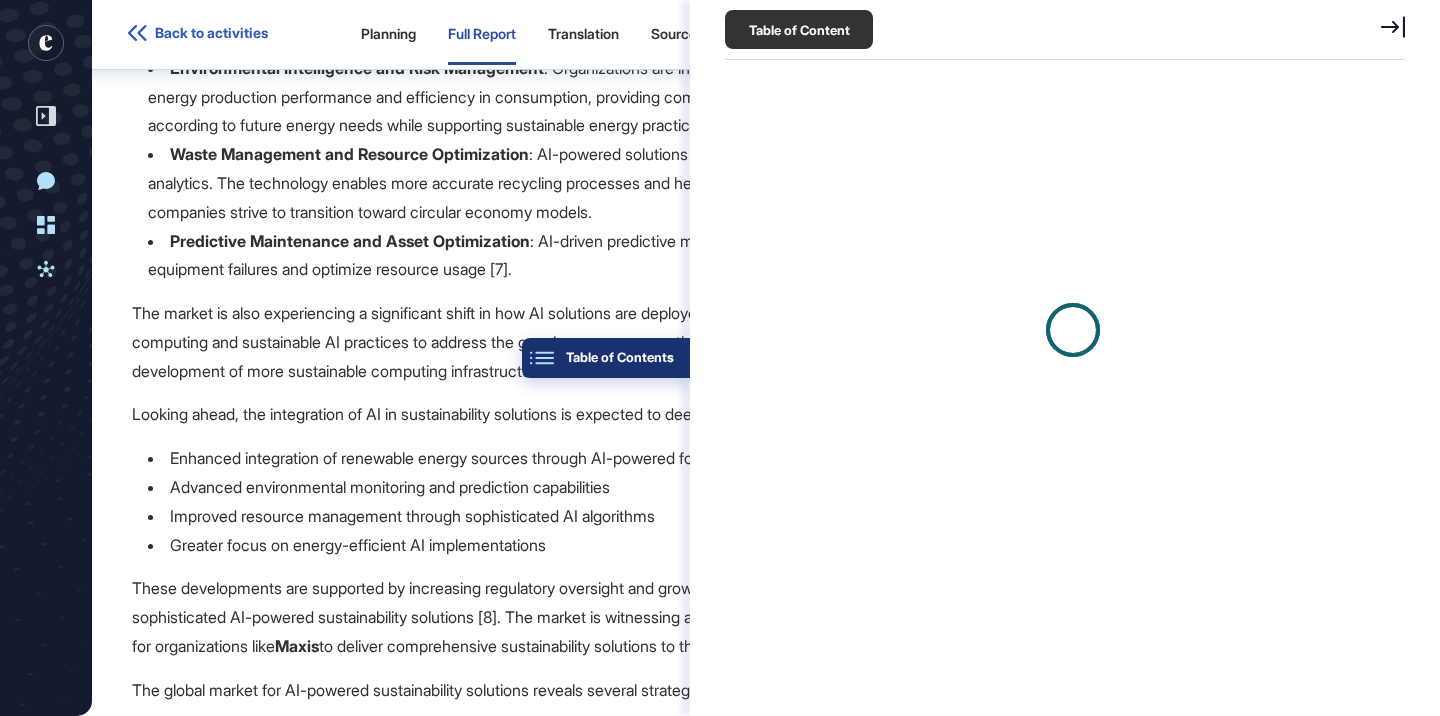 scroll, scrollTop: 616, scrollLeft: 685, axis: both 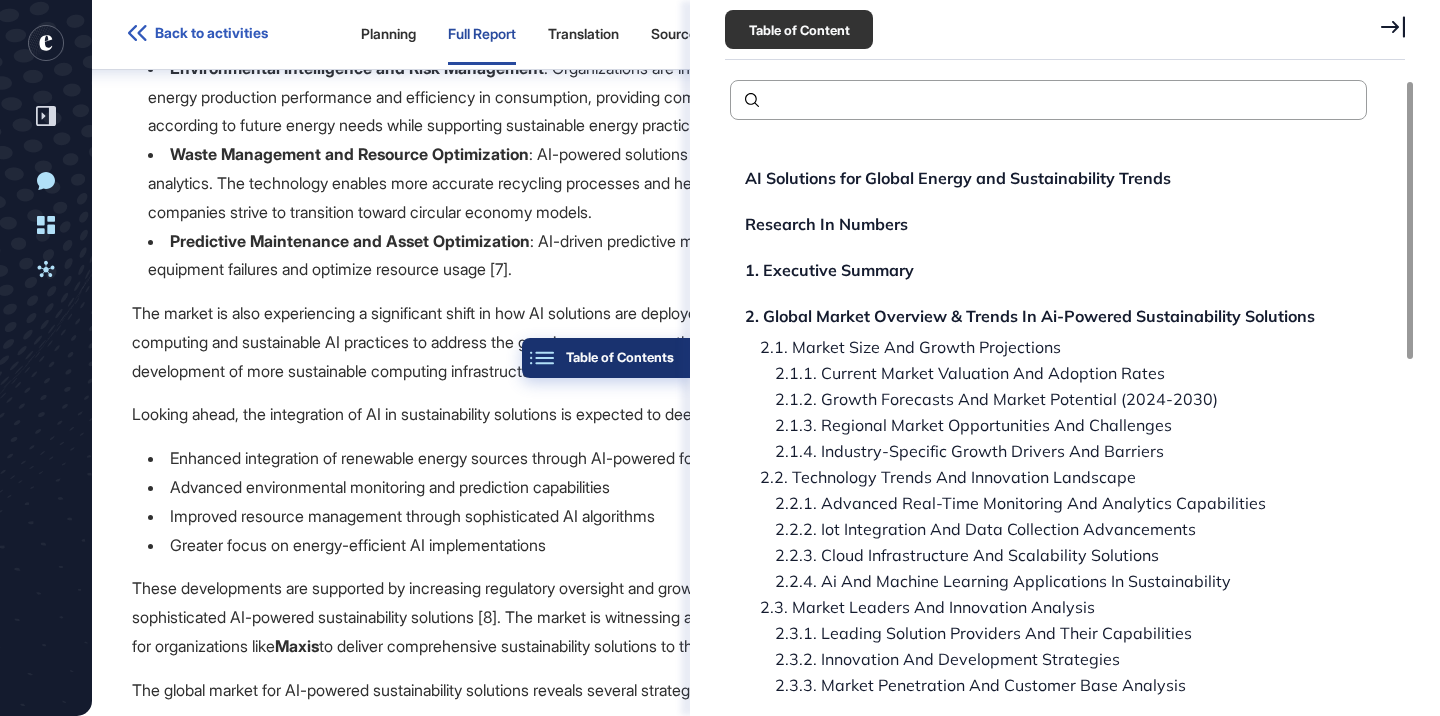 click on "Table of Contents" 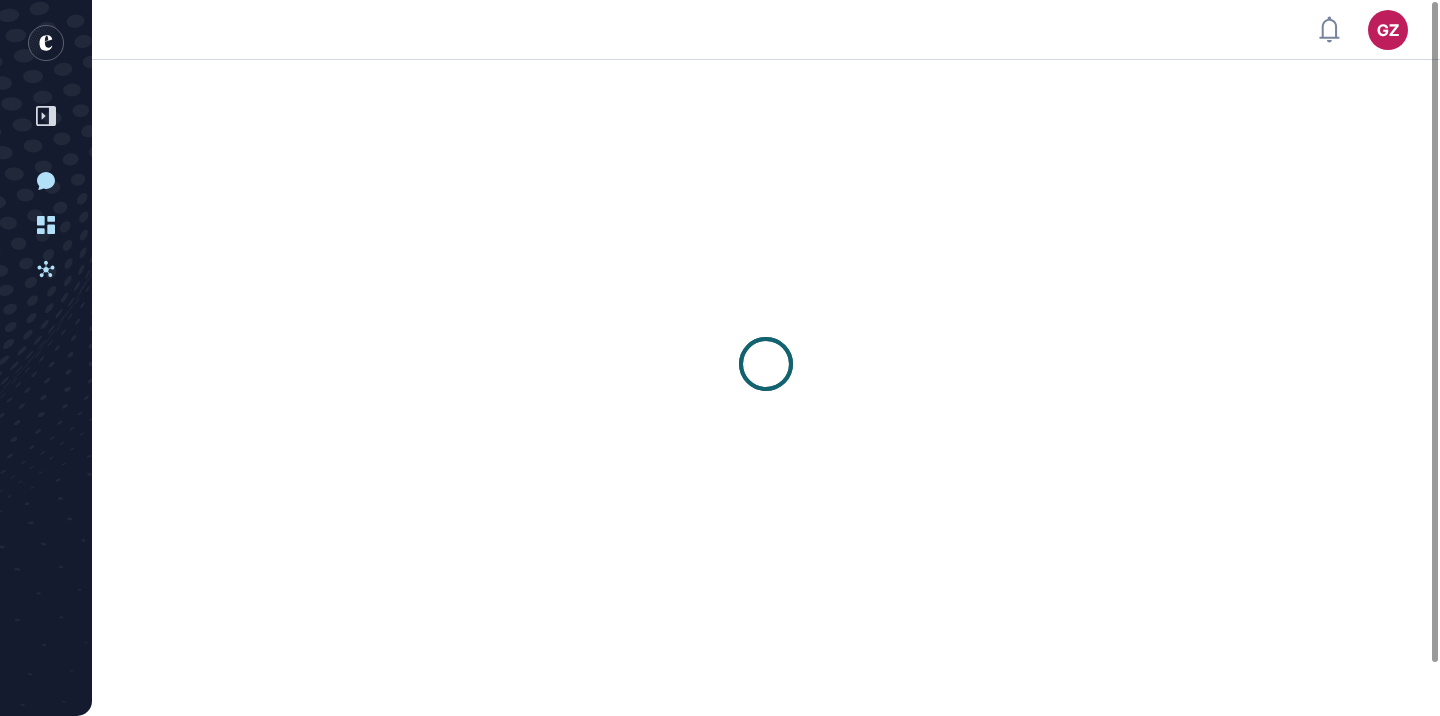 scroll, scrollTop: 0, scrollLeft: 0, axis: both 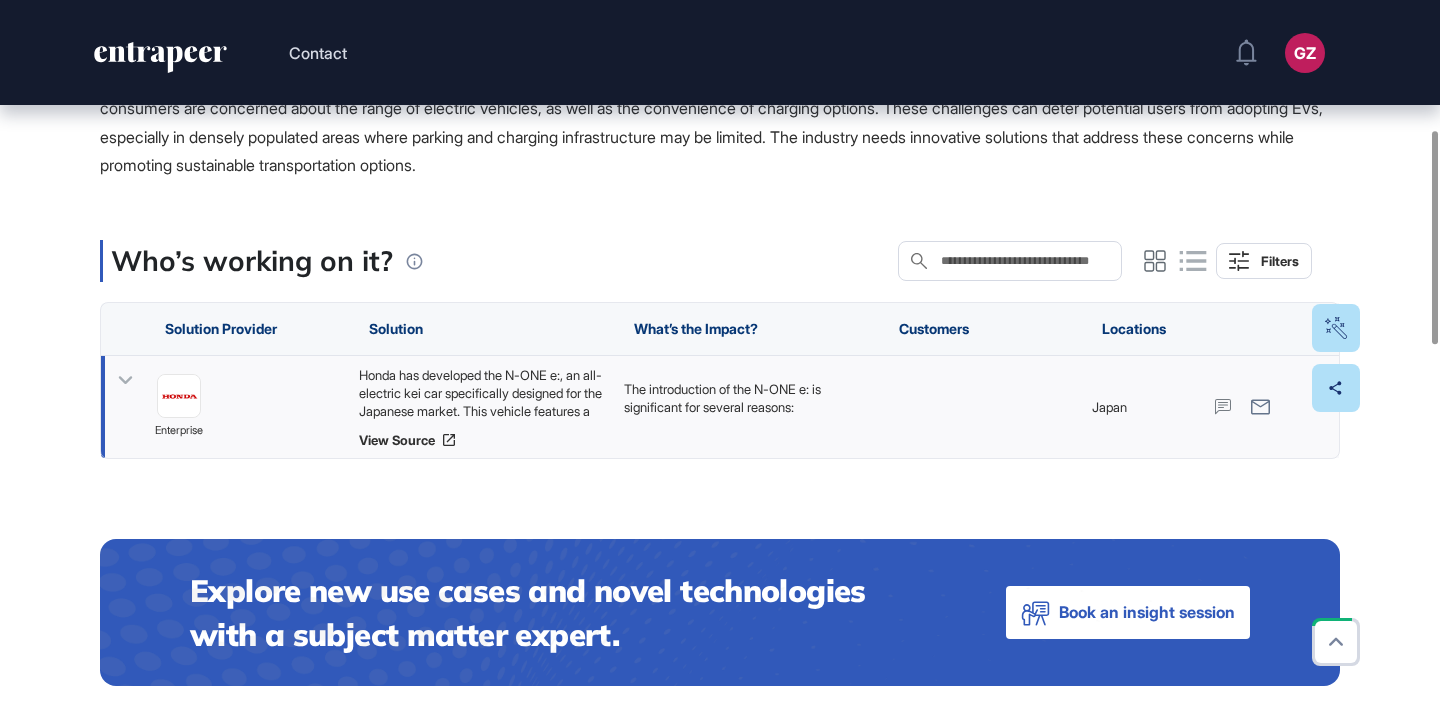 click on "Honda has developed the N-ONE e:, an all-electric kei car specifically designed for the Japanese market. This vehicle features a WLTC range of over 270 km, which exceeds the range of its predecessor, the N-VAN e:. The N-ONE e: includes dual charging ports for both normal and fast charging, facilitating easier access to charging stations. Additionally, it supports vehicle-to-home (V2H) bi-directional charging, allowing users to utilize the car as a backup power source for their homes during outages. These features aim to enhance the user experience and address the common concerns associated with electric vehicle adoption." at bounding box center (481, 393) 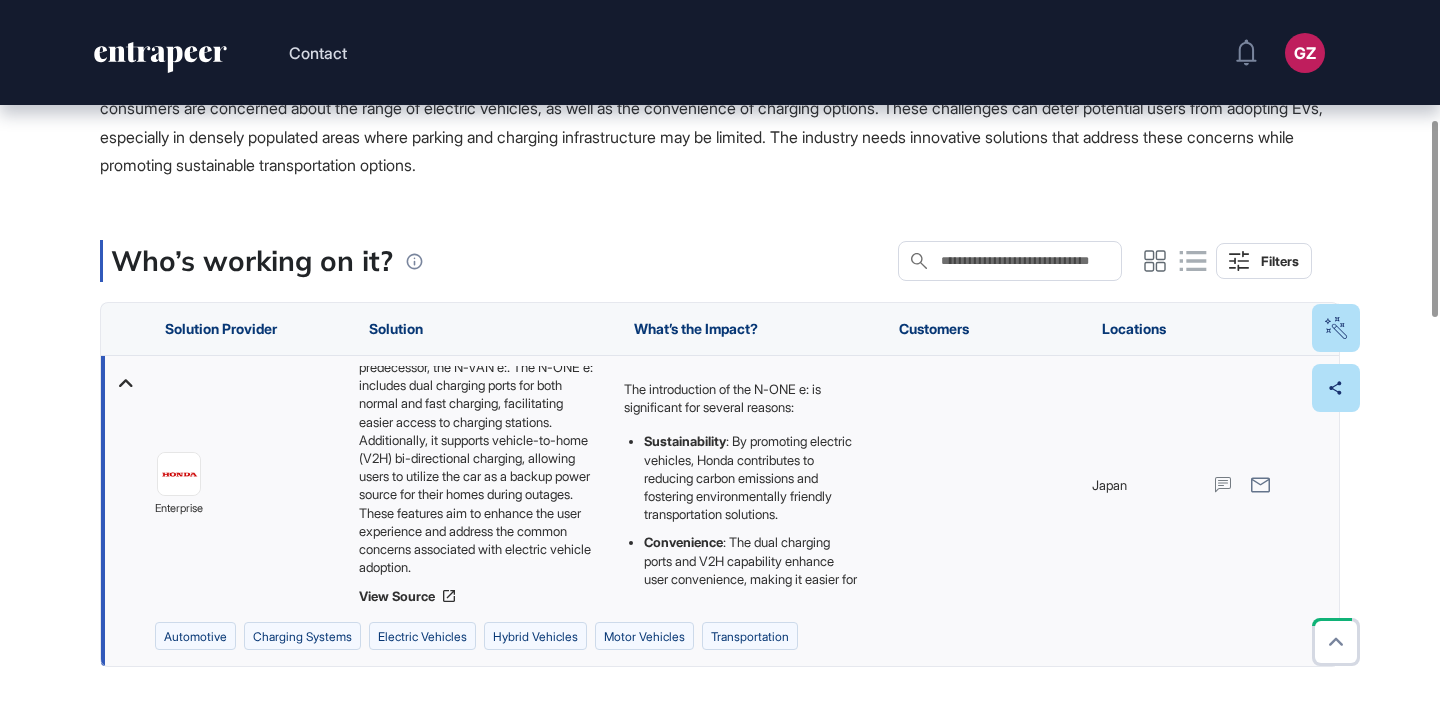 scroll, scrollTop: 0, scrollLeft: 0, axis: both 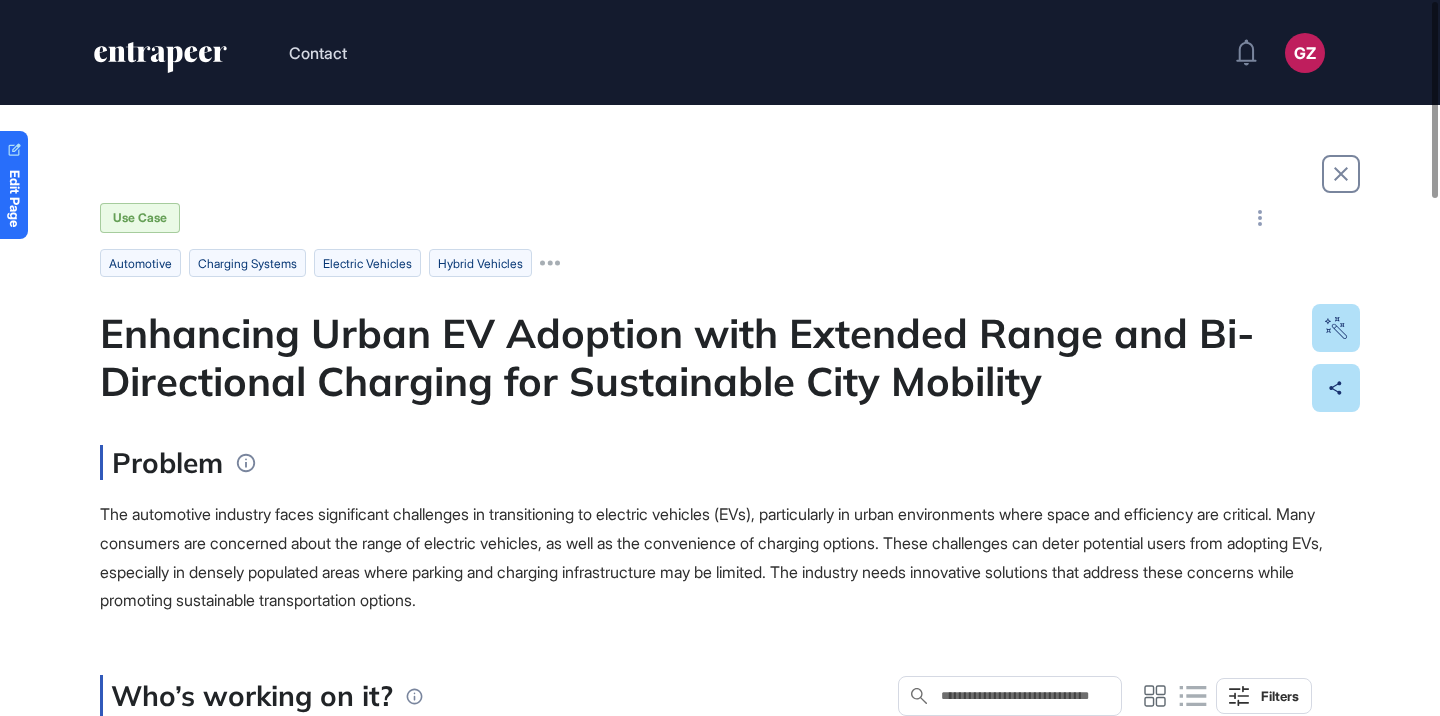 click on "Enhancing Urban EV Adoption with Extended Range and Bi-Directional Charging for Sustainable City Mobility" at bounding box center [720, 357] 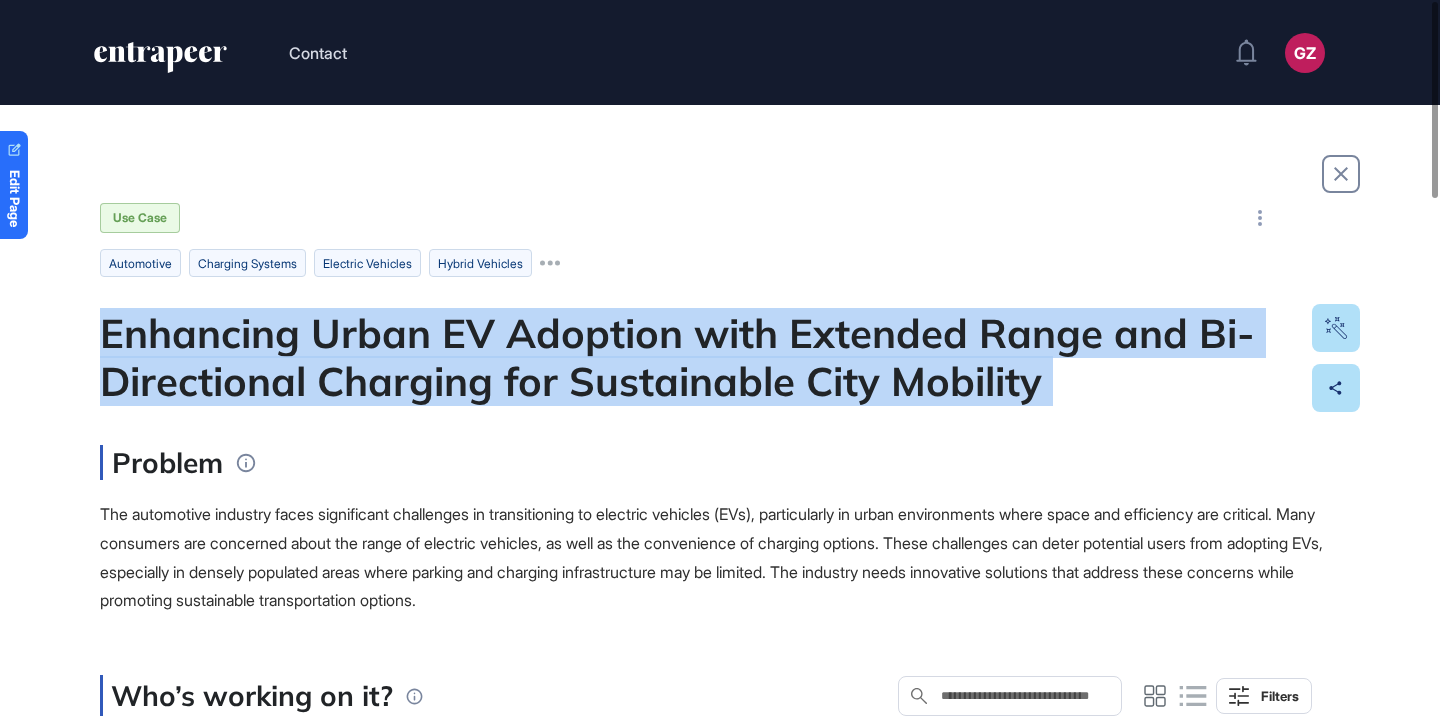 copy on "Enhancing Urban EV Adoption with Extended Range and Bi-Directional Charging for Sustainable City Mobility" 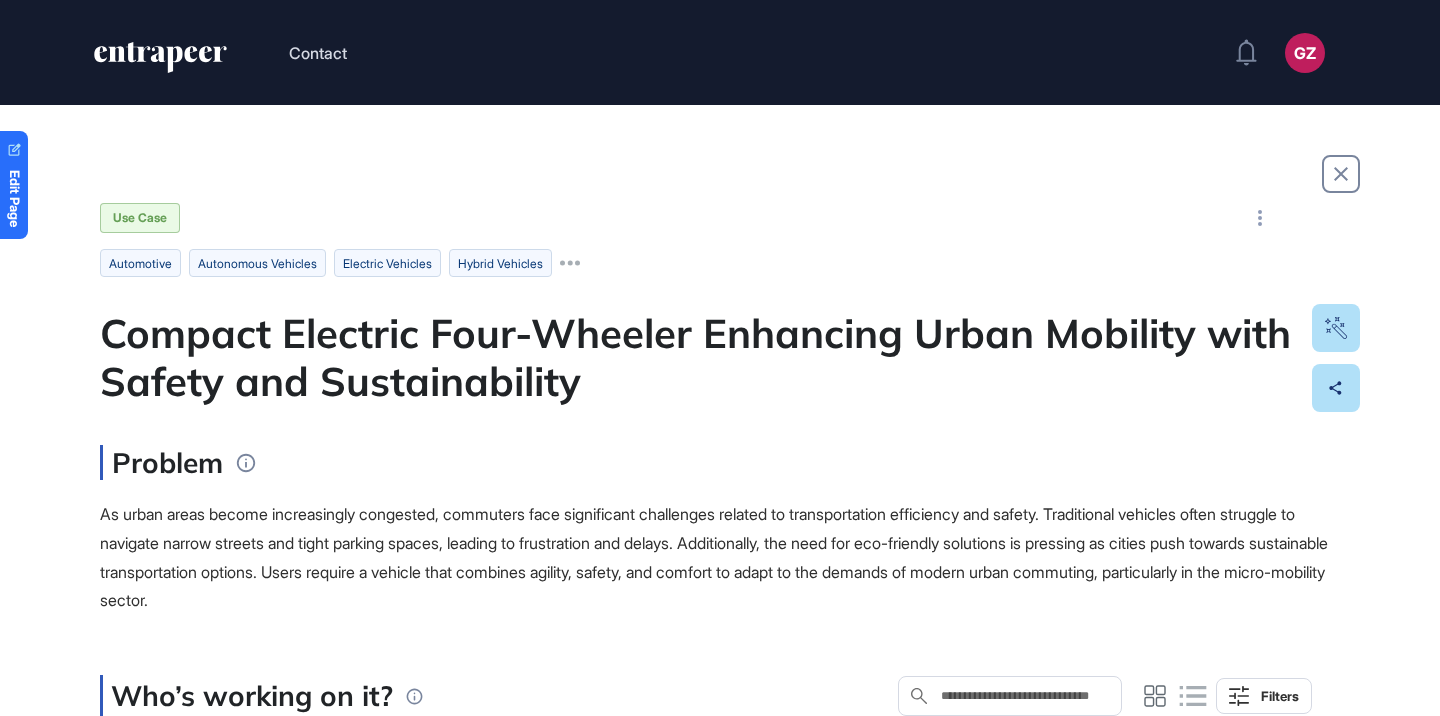 scroll, scrollTop: 0, scrollLeft: 0, axis: both 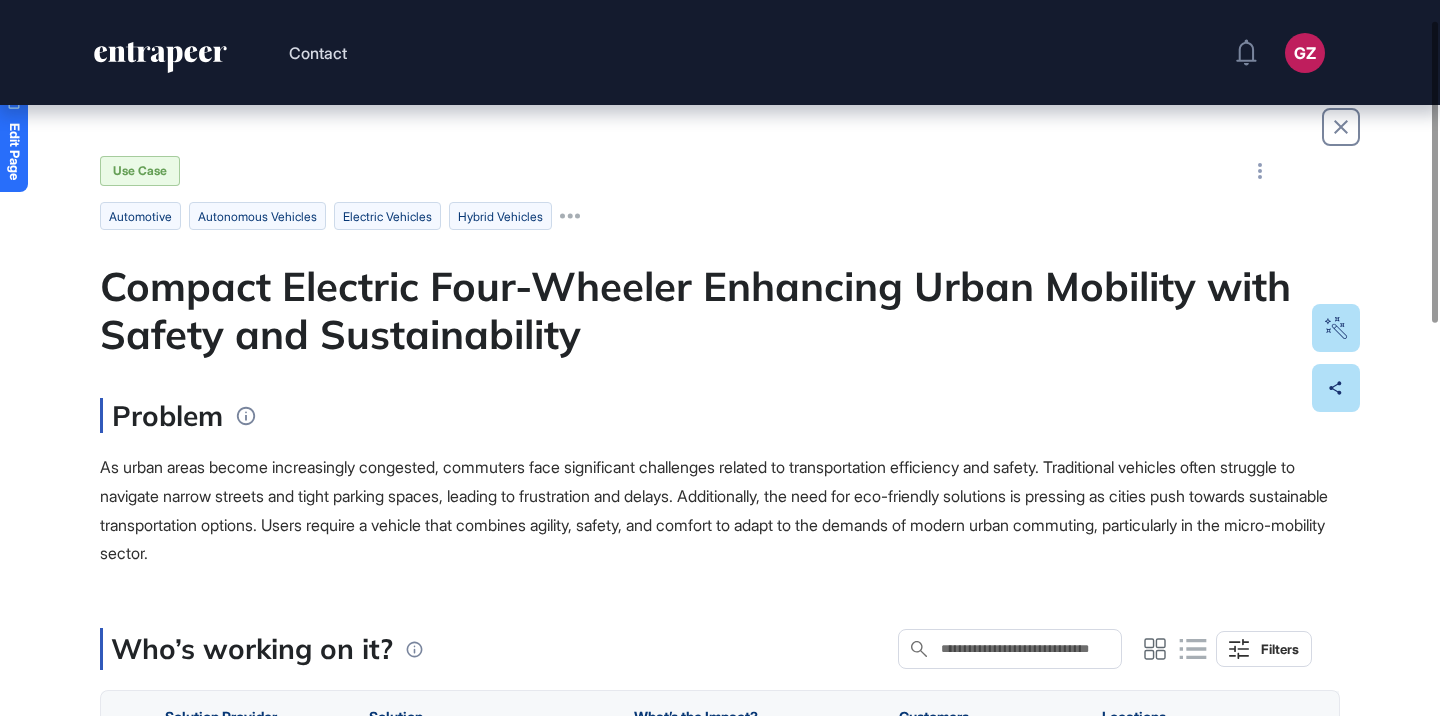click on "Compact Electric Four-Wheeler Enhancing Urban Mobility with Safety and Sustainability" at bounding box center (720, 310) 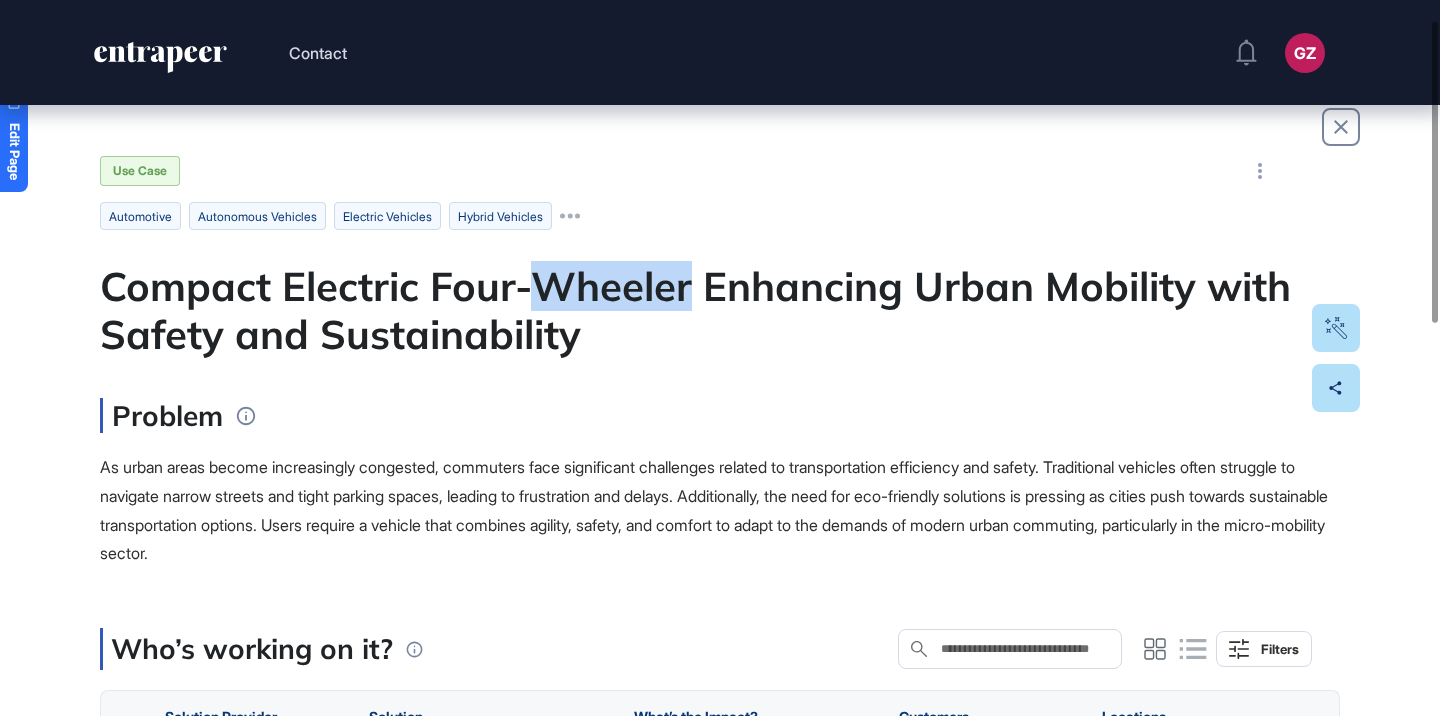 click on "Compact Electric Four-Wheeler Enhancing Urban Mobility with Safety and Sustainability" at bounding box center (720, 310) 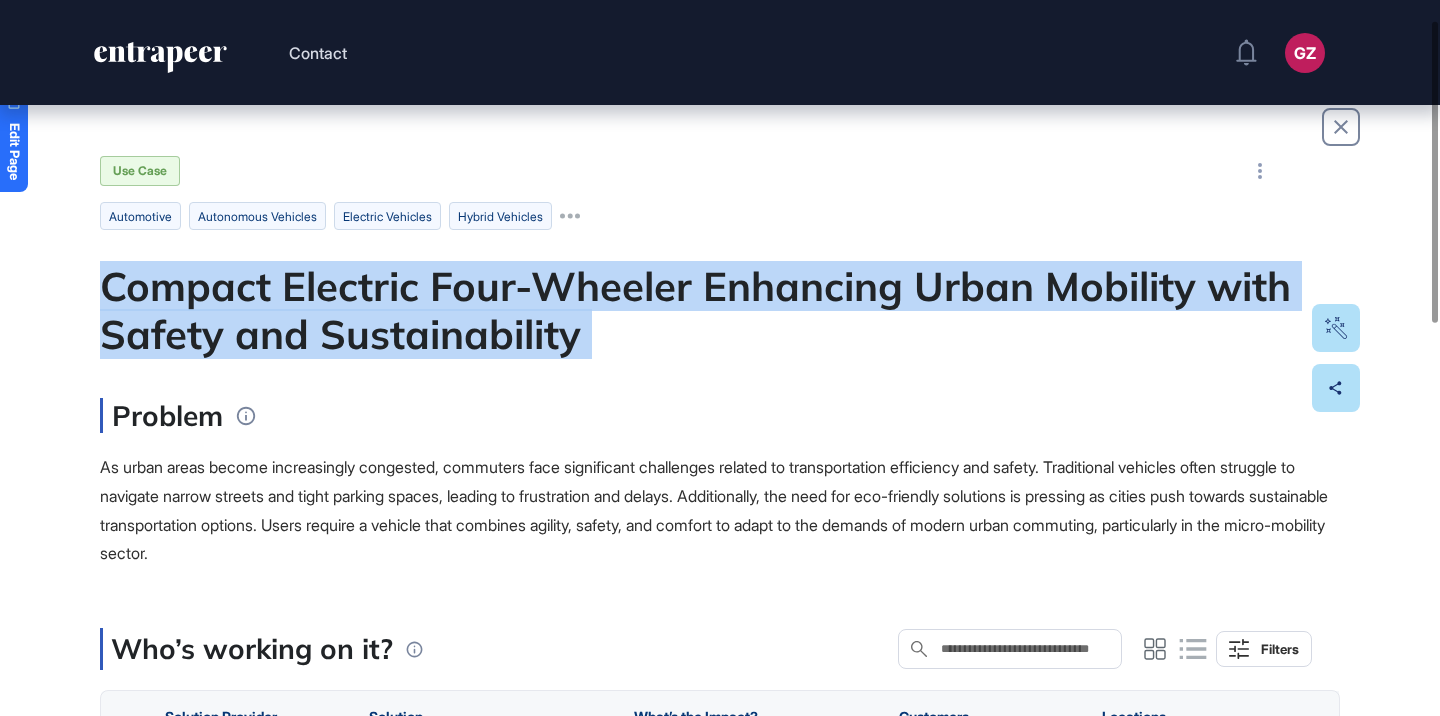 click on "Compact Electric Four-Wheeler Enhancing Urban Mobility with Safety and Sustainability" at bounding box center [720, 310] 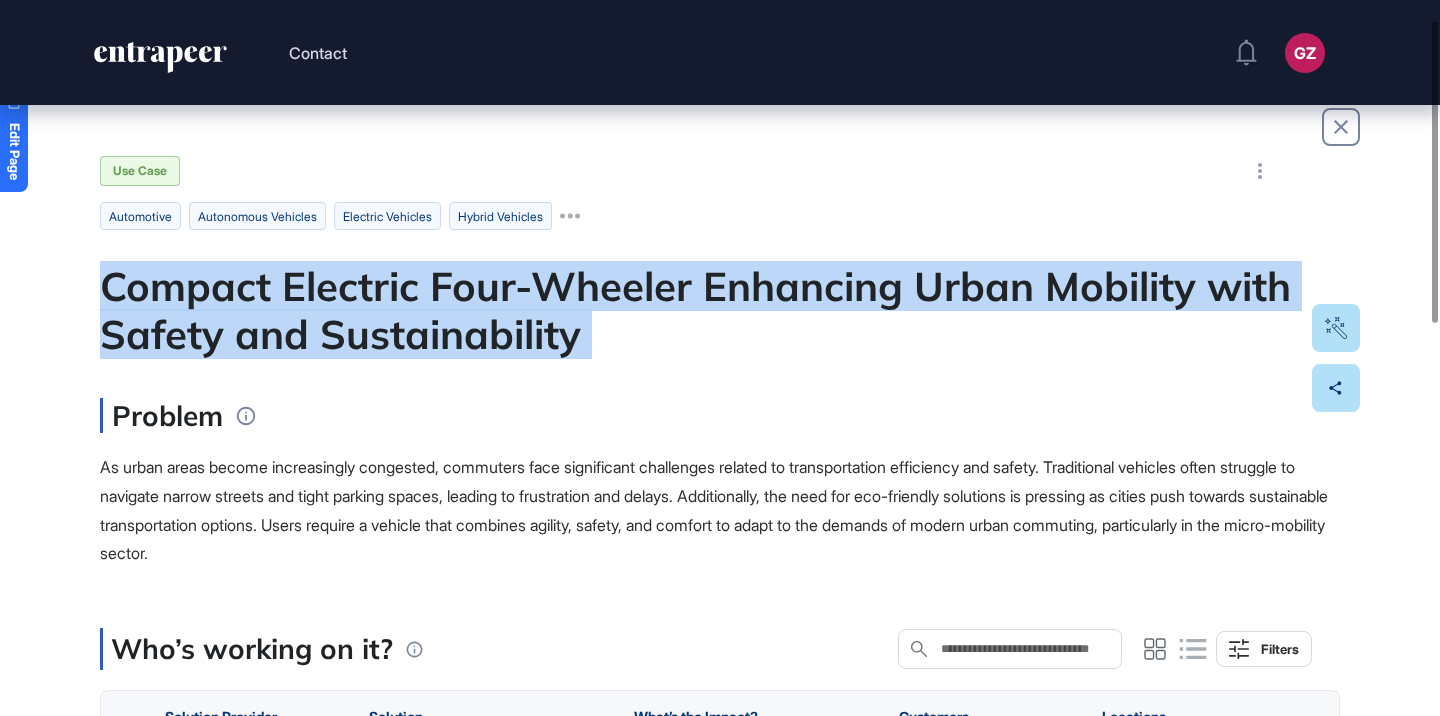 copy on "Compact Electric Four-Wheeler Enhancing Urban Mobility with Safety and Sustainability" 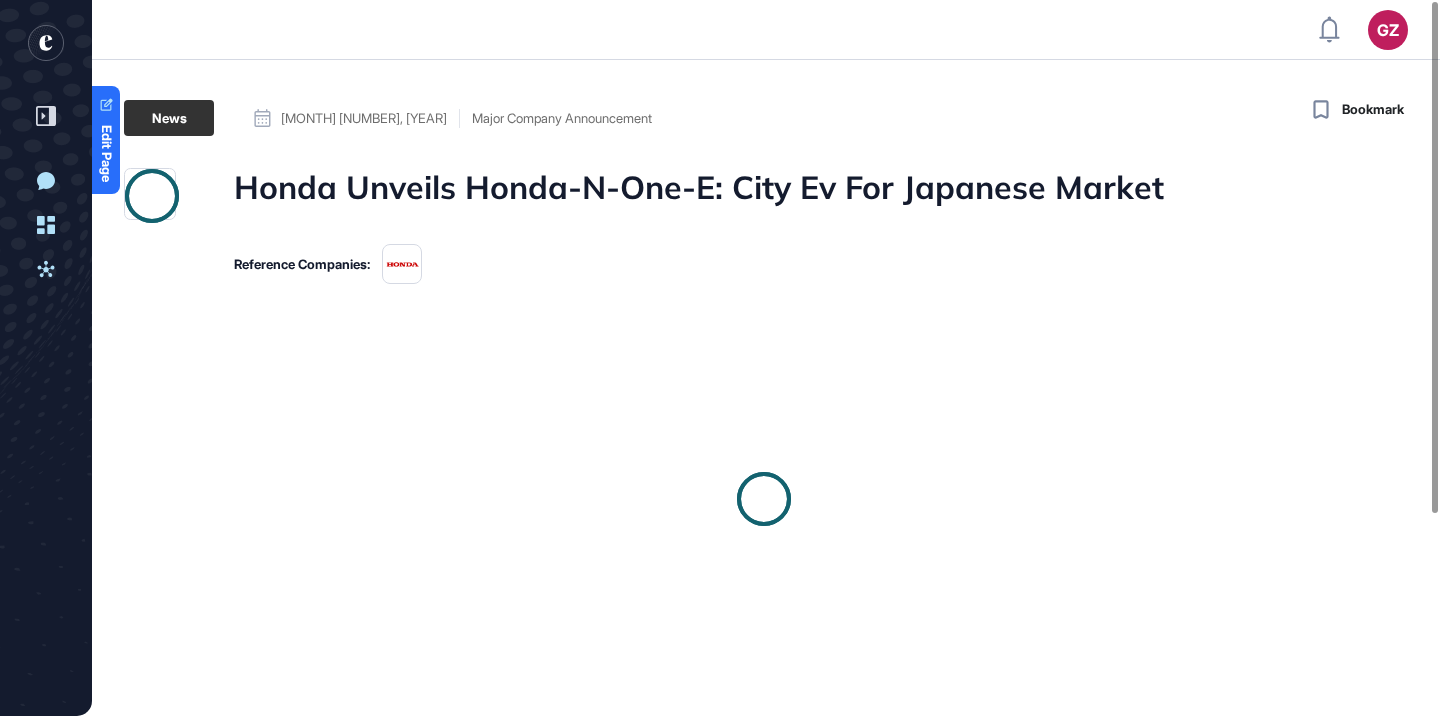 scroll, scrollTop: 0, scrollLeft: 0, axis: both 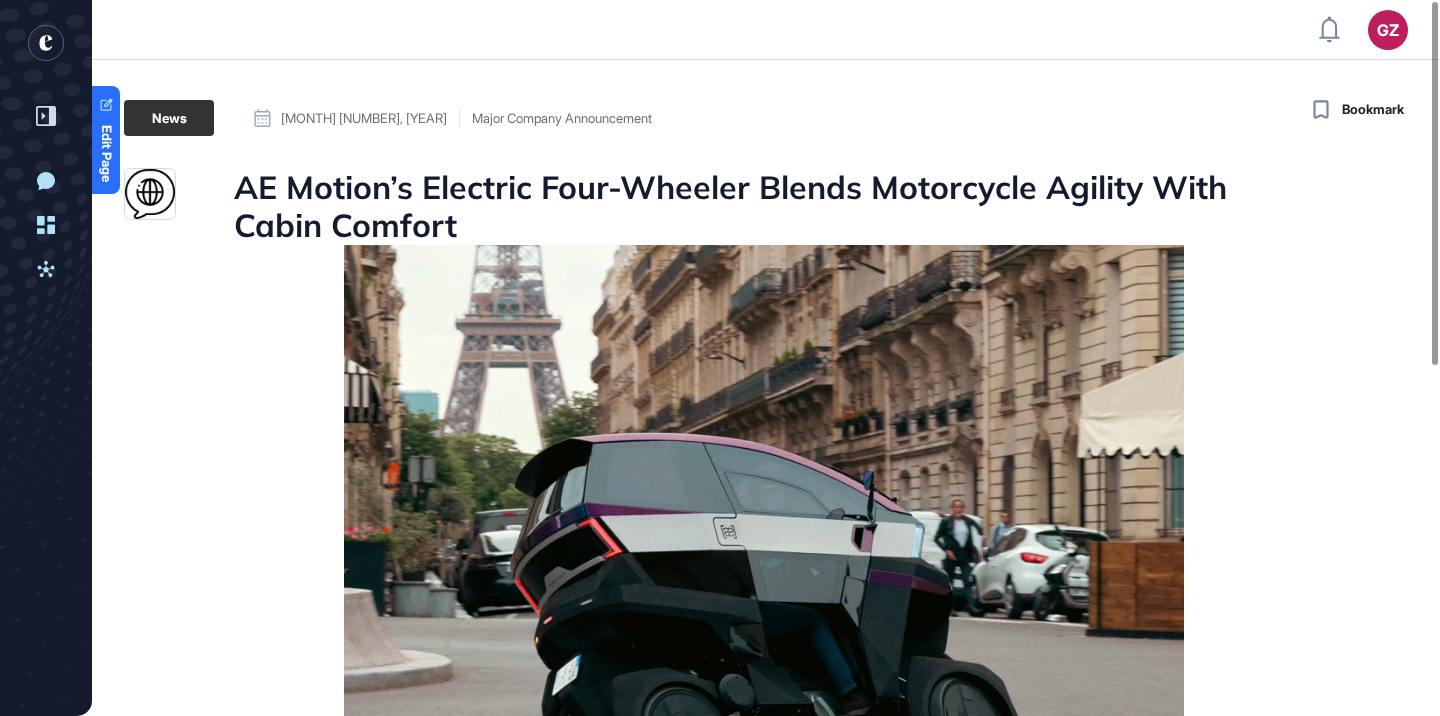 click on "AE Motion’s Electric Four-Wheeler Blends Motorcycle Agility With Cabin Comfort" at bounding box center [764, 206] 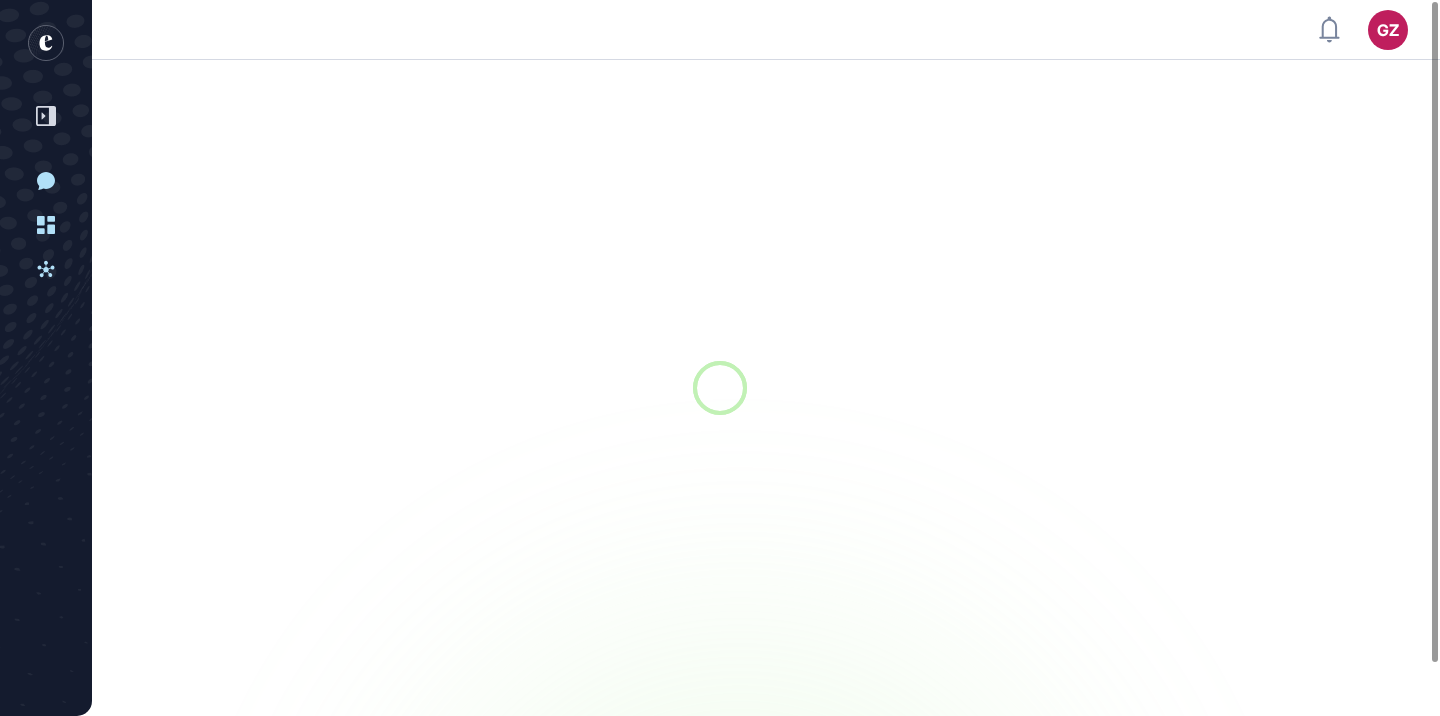 scroll, scrollTop: 0, scrollLeft: 0, axis: both 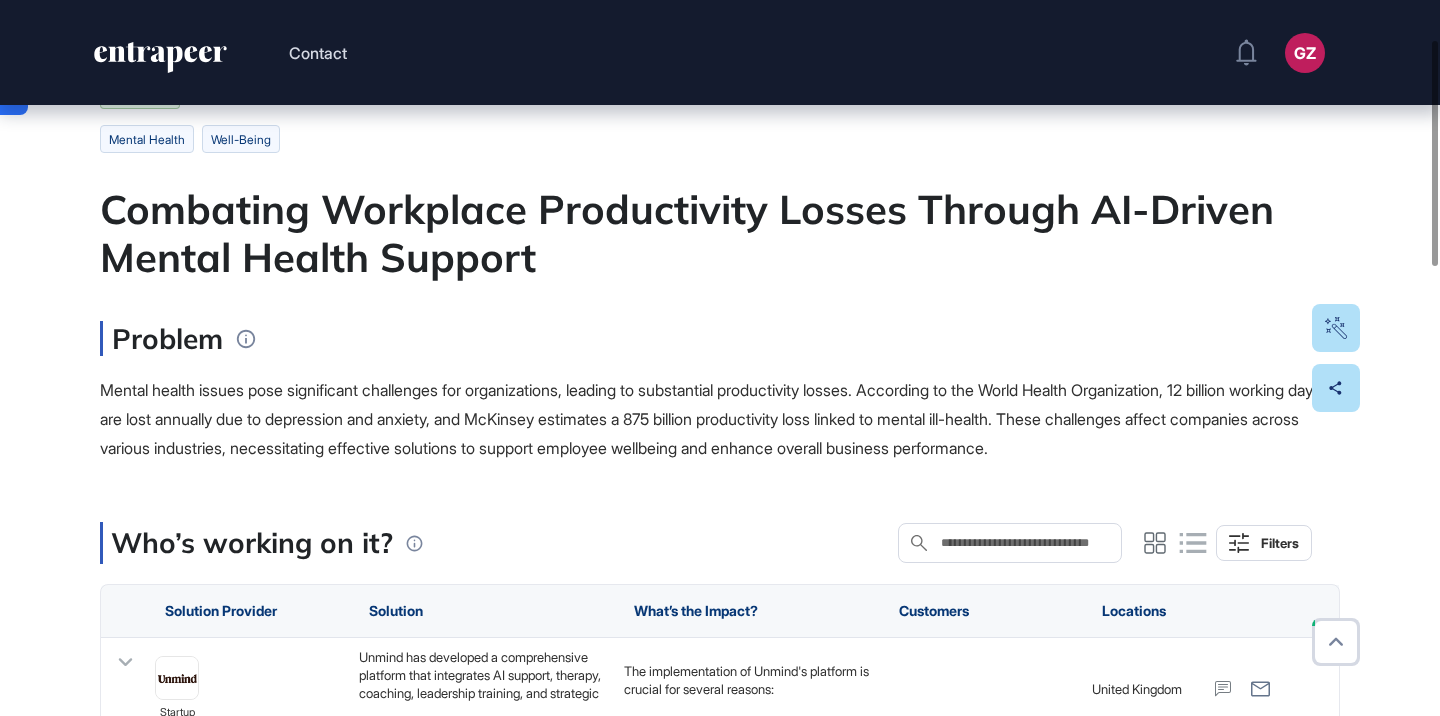 click on "Combating Workplace Productivity Losses Through AI-Driven Mental Health Support" at bounding box center [720, 233] 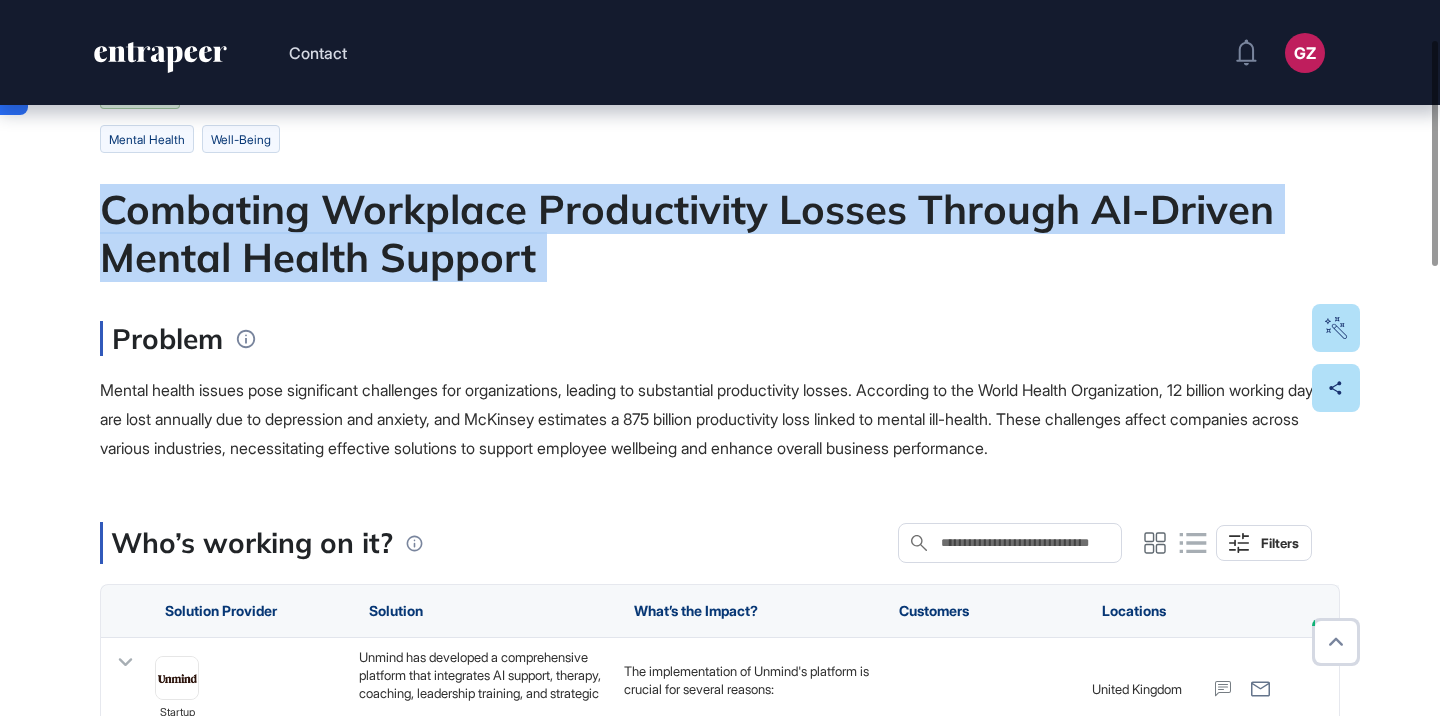 click on "Combating Workplace Productivity Losses Through AI-Driven Mental Health Support" at bounding box center [720, 233] 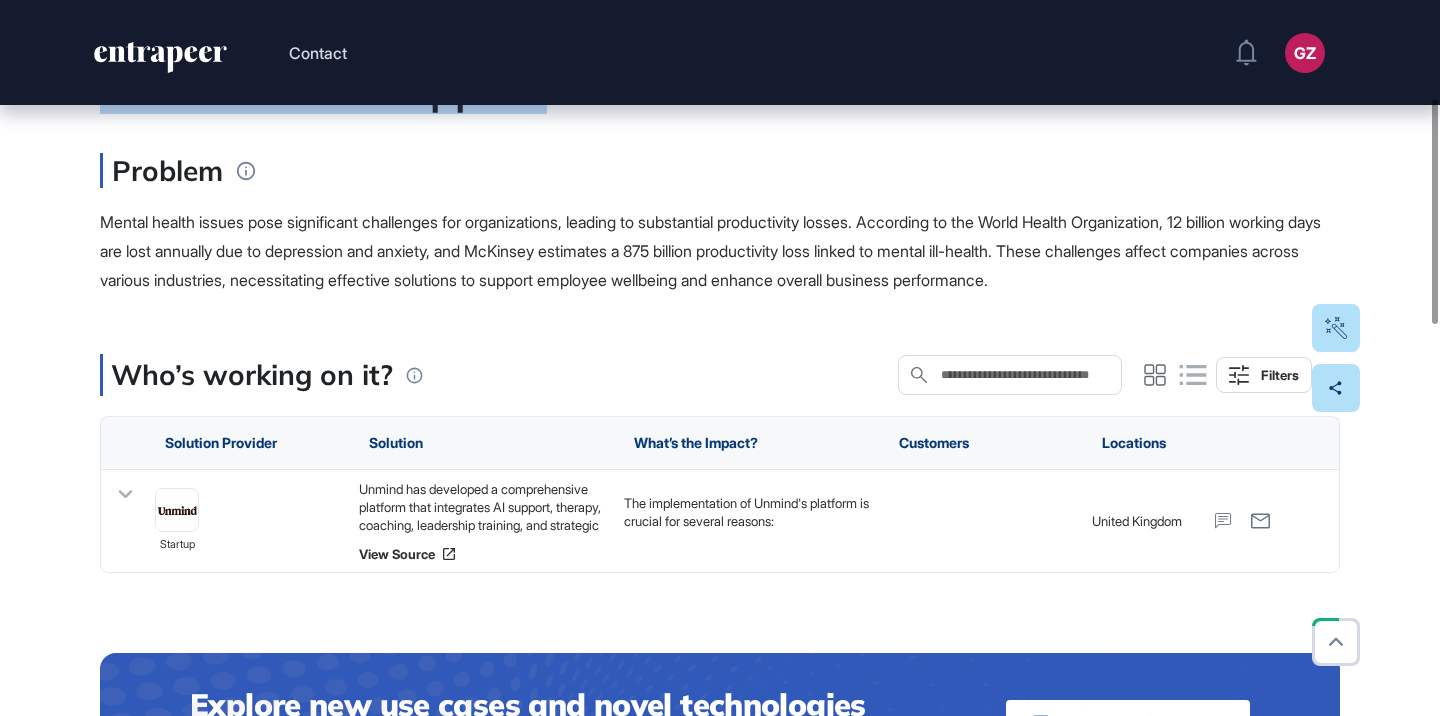 scroll, scrollTop: 308, scrollLeft: 0, axis: vertical 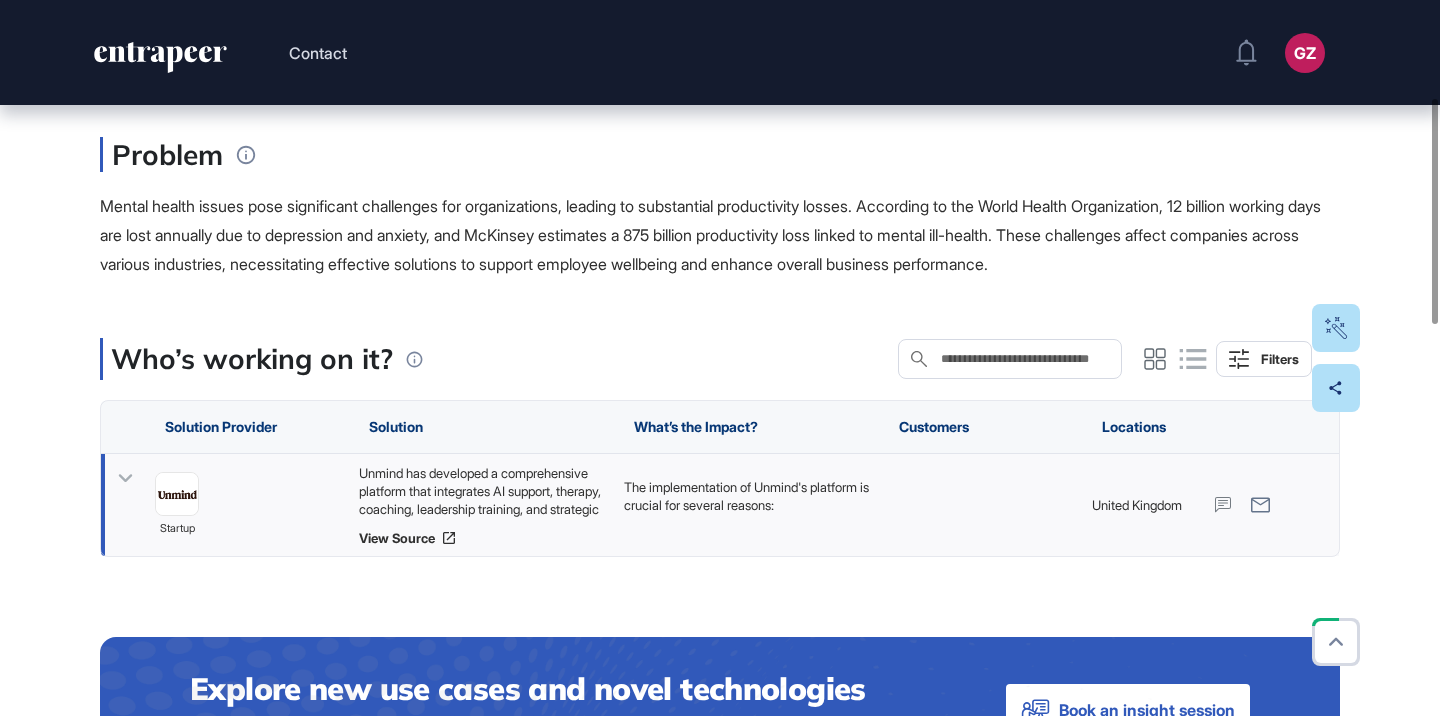 click on "Unmind has developed a comprehensive platform that integrates AI support, therapy, coaching, leadership training, and strategic consulting to address workplace mental health. Central to this platform is Nova, an AI mental health agent that provides instant, personalized support to employees. Nova is designed to offer stigma-free assistance and connects users to human support when necessary, thereby enhancing the overall mental health support system within organizations." at bounding box center (481, 491) 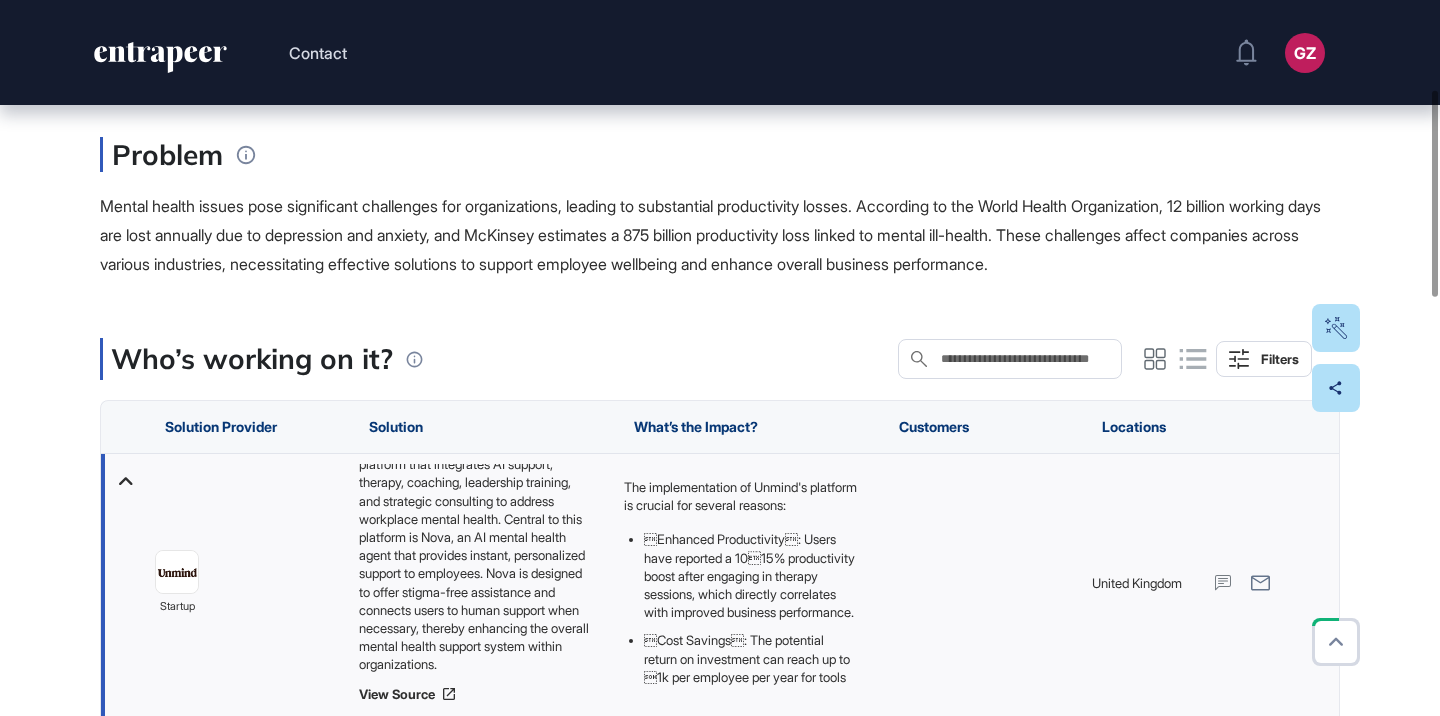 scroll, scrollTop: 63, scrollLeft: 0, axis: vertical 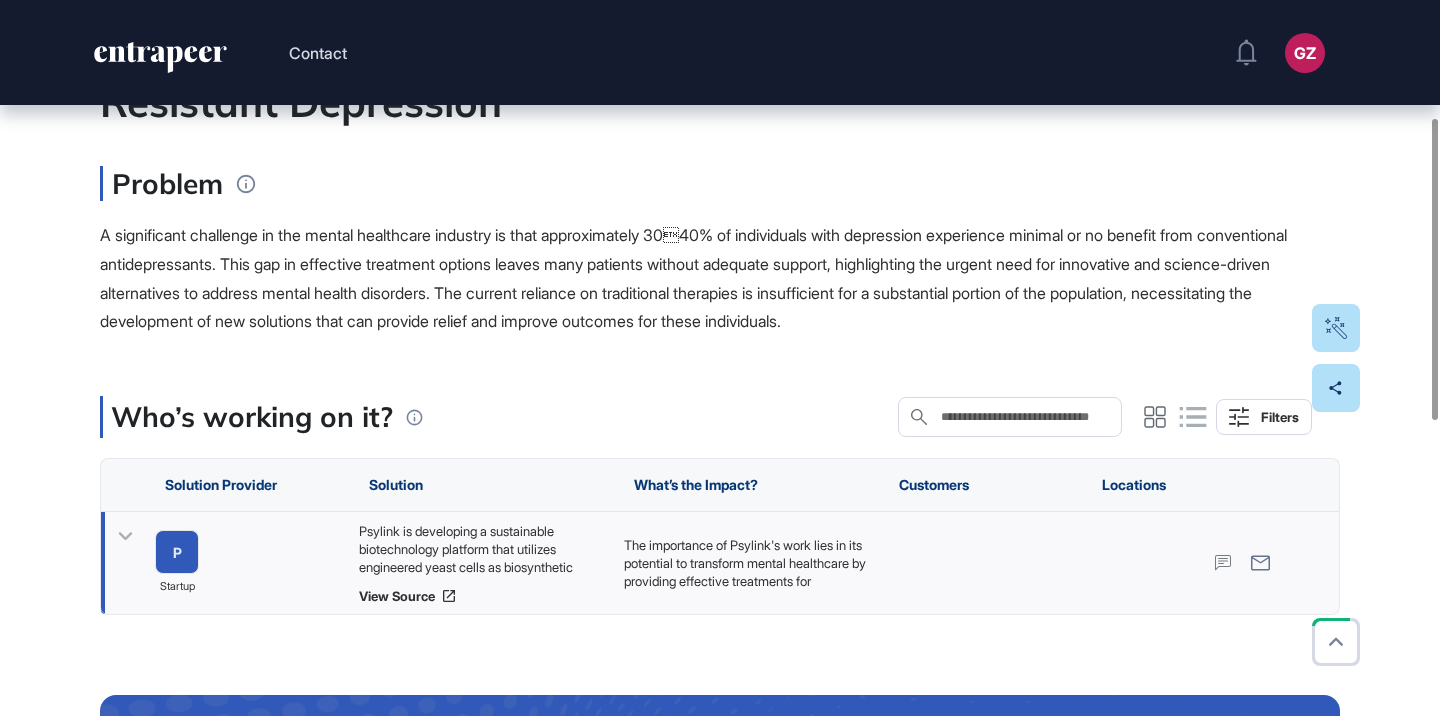 click on "Psylink is developing a sustainable biotechnology platform that utilizes engineered yeast cells as biosynthetic "mini-factories" to produce natural compounds, particularly fungi-derived molecules. This innovative approach aims to offer an environmentally friendly alternative to traditional chemical synthesis and extraction processes. Additionally, Psylink is focused on discovering and evaluating novel compounds, including psilocybin and related fungal metabolites, to uncover new therapeutic agents for conditions like depression and PTSD. By combining rigorous biotechnology with the therapeutic potential of natural compounds, Psylink is positioned to create effective treatments for patients who do not respond to conventional therapies." at bounding box center [481, 549] 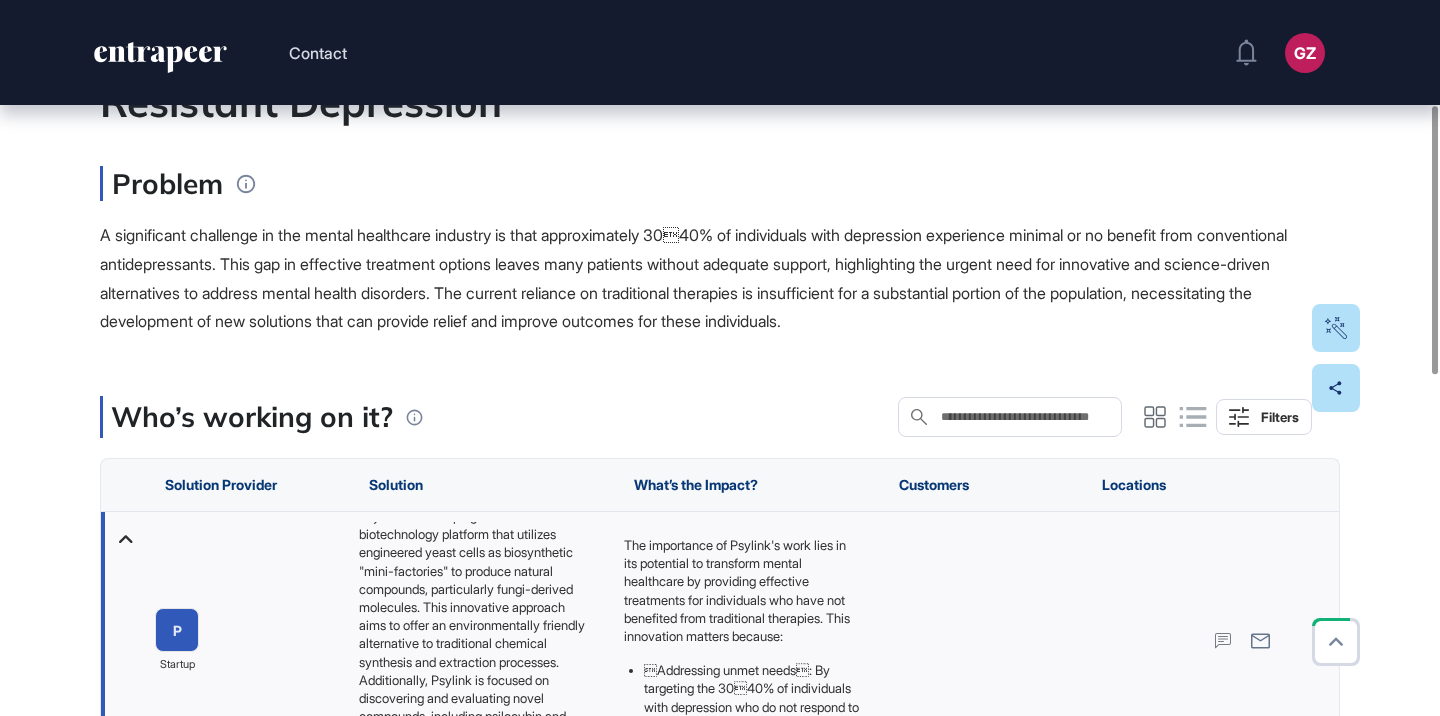 scroll, scrollTop: 16, scrollLeft: 0, axis: vertical 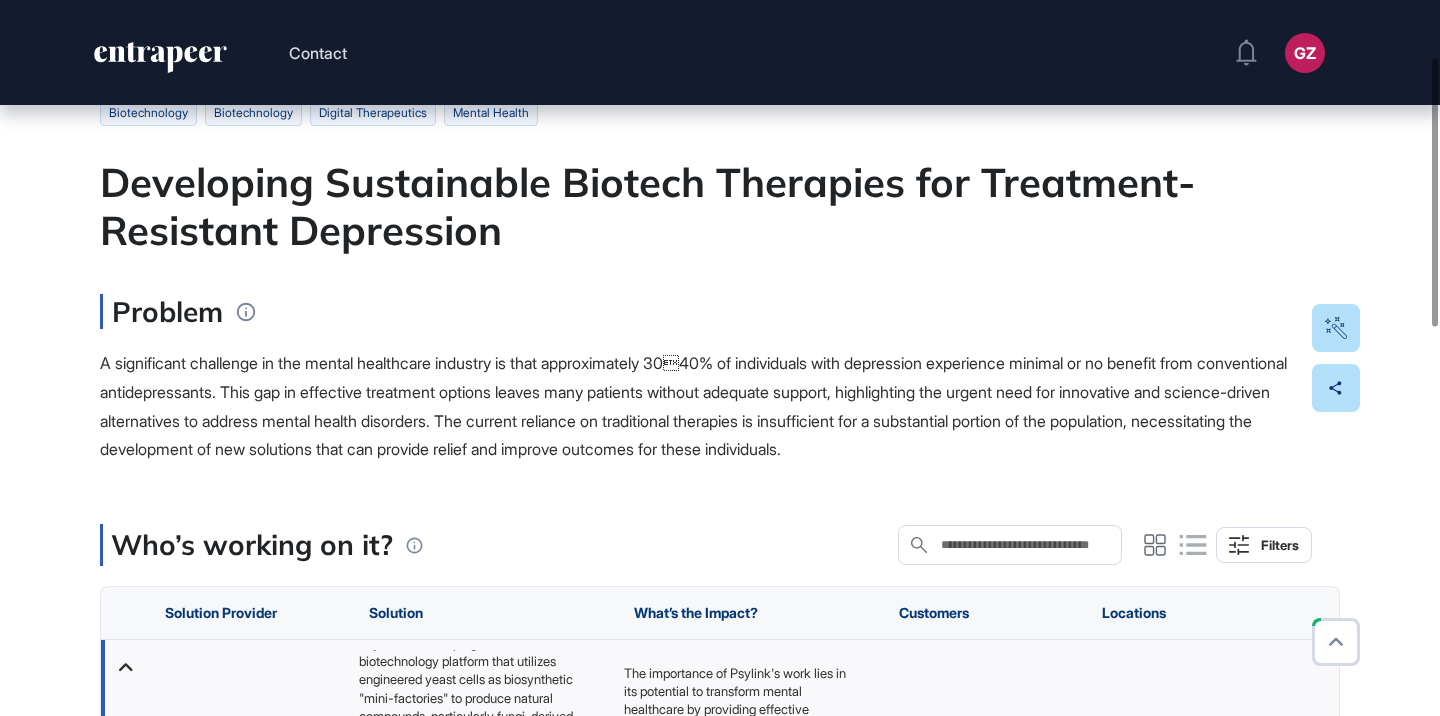 click on "Developing Sustainable Biotech Therapies for Treatment-Resistant Depression" at bounding box center (720, 206) 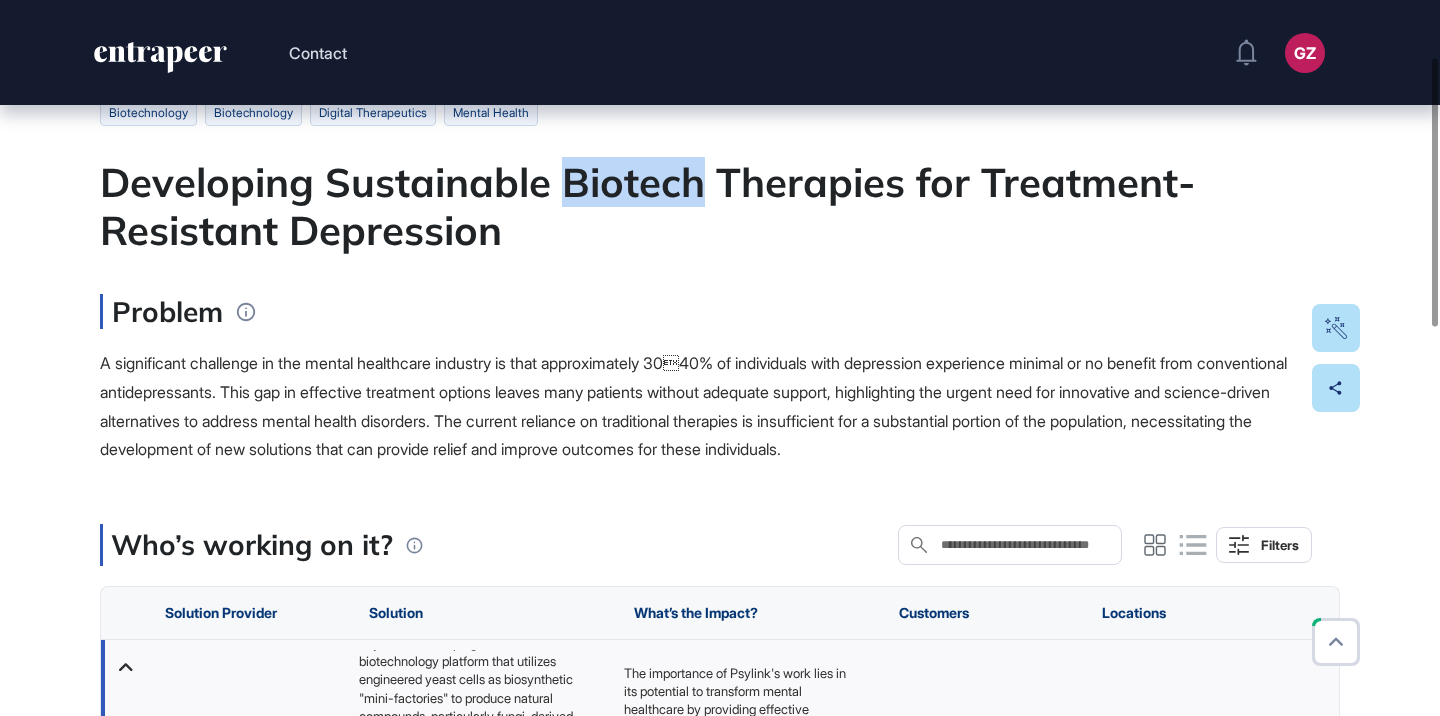 click on "Developing Sustainable Biotech Therapies for Treatment-Resistant Depression" at bounding box center (720, 206) 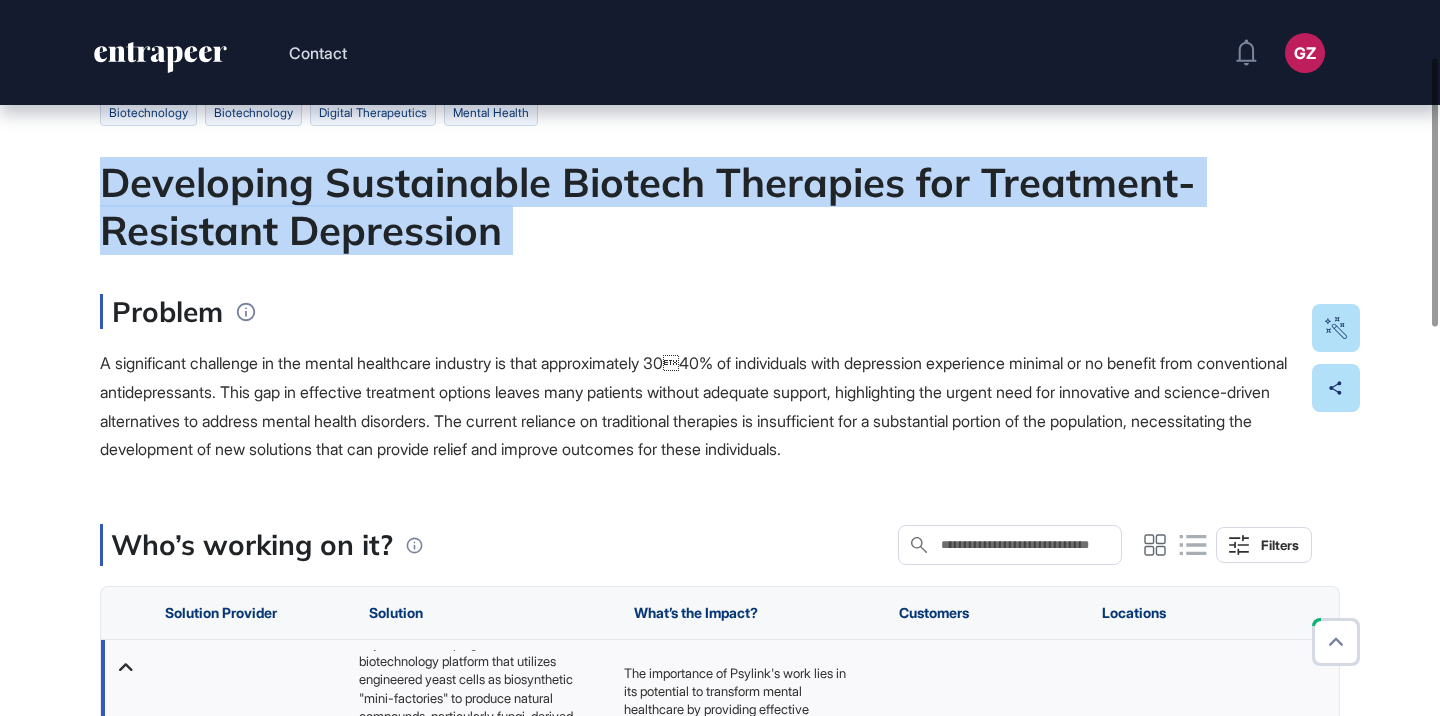 click on "Developing Sustainable Biotech Therapies for Treatment-Resistant Depression" at bounding box center (720, 206) 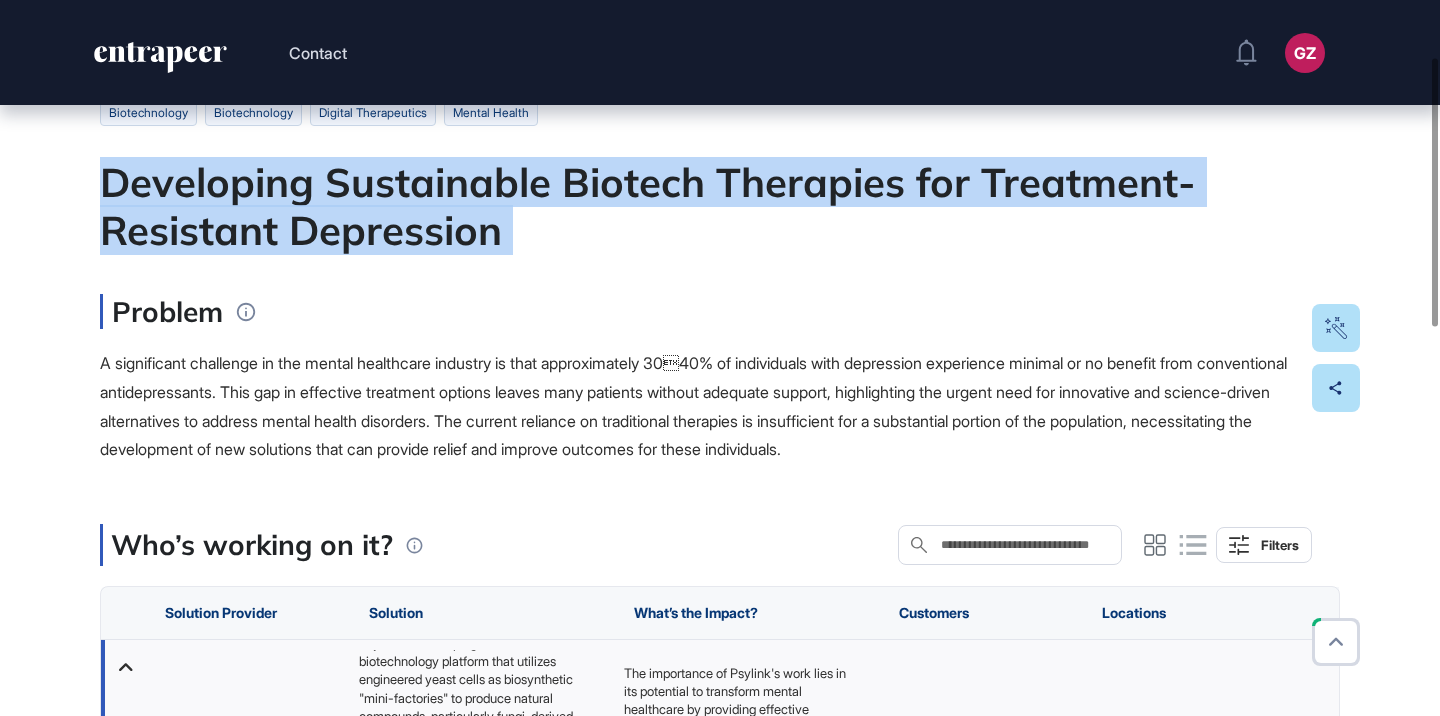 click at bounding box center (575, 129) 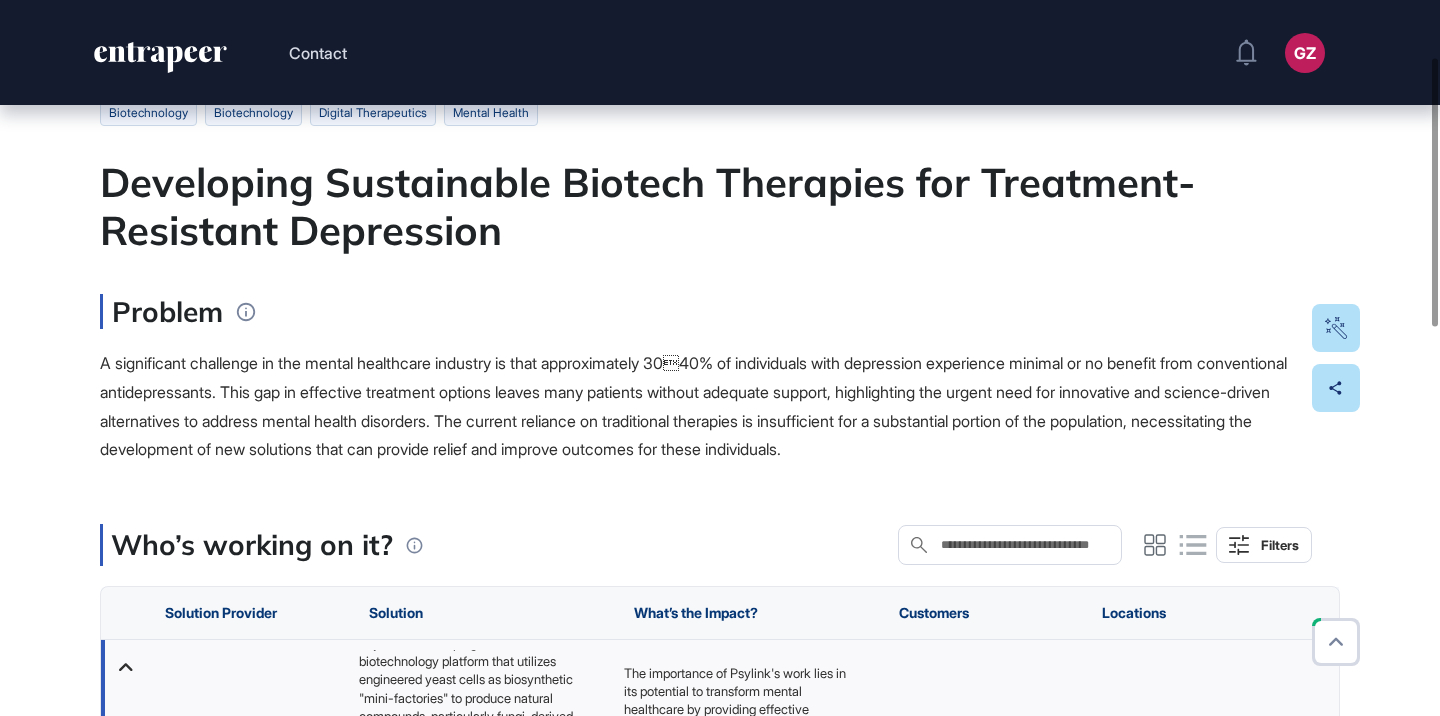 click on "Problem" at bounding box center (720, 311) 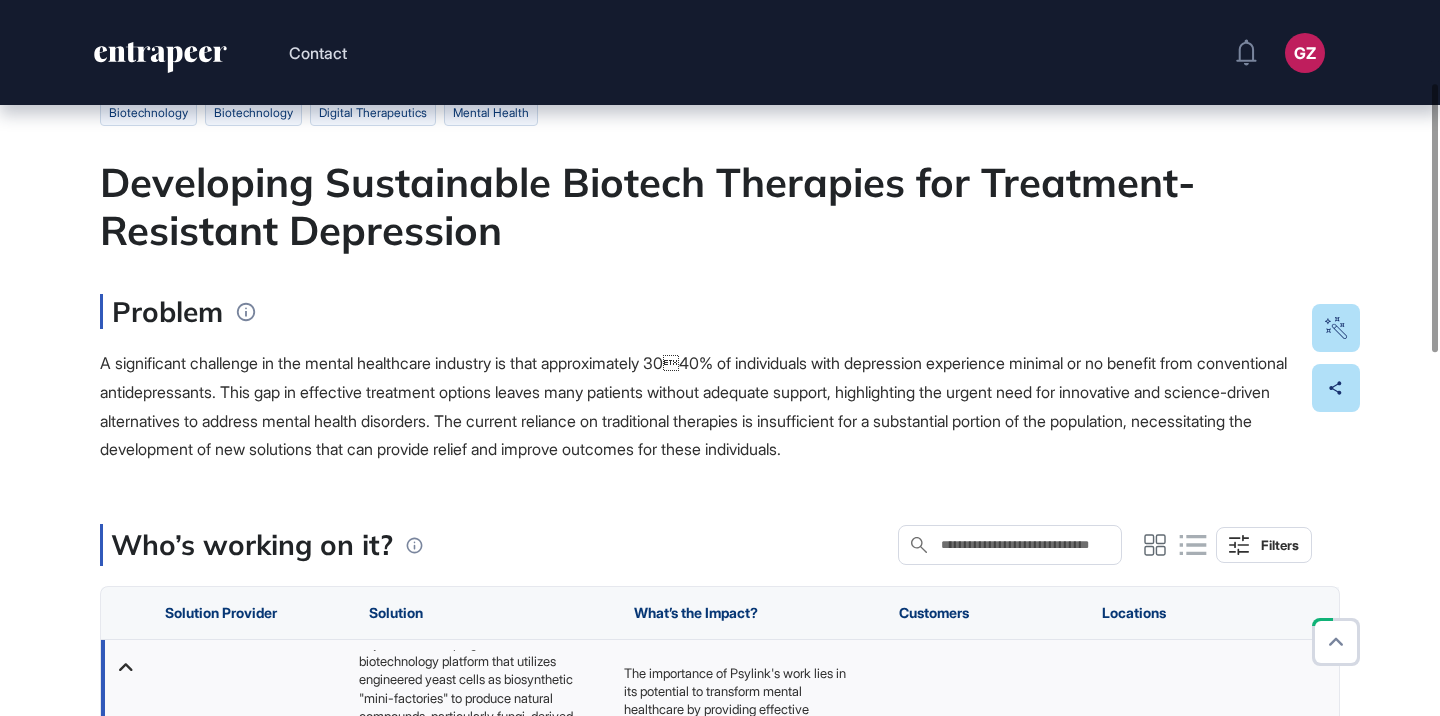 scroll, scrollTop: 509, scrollLeft: 0, axis: vertical 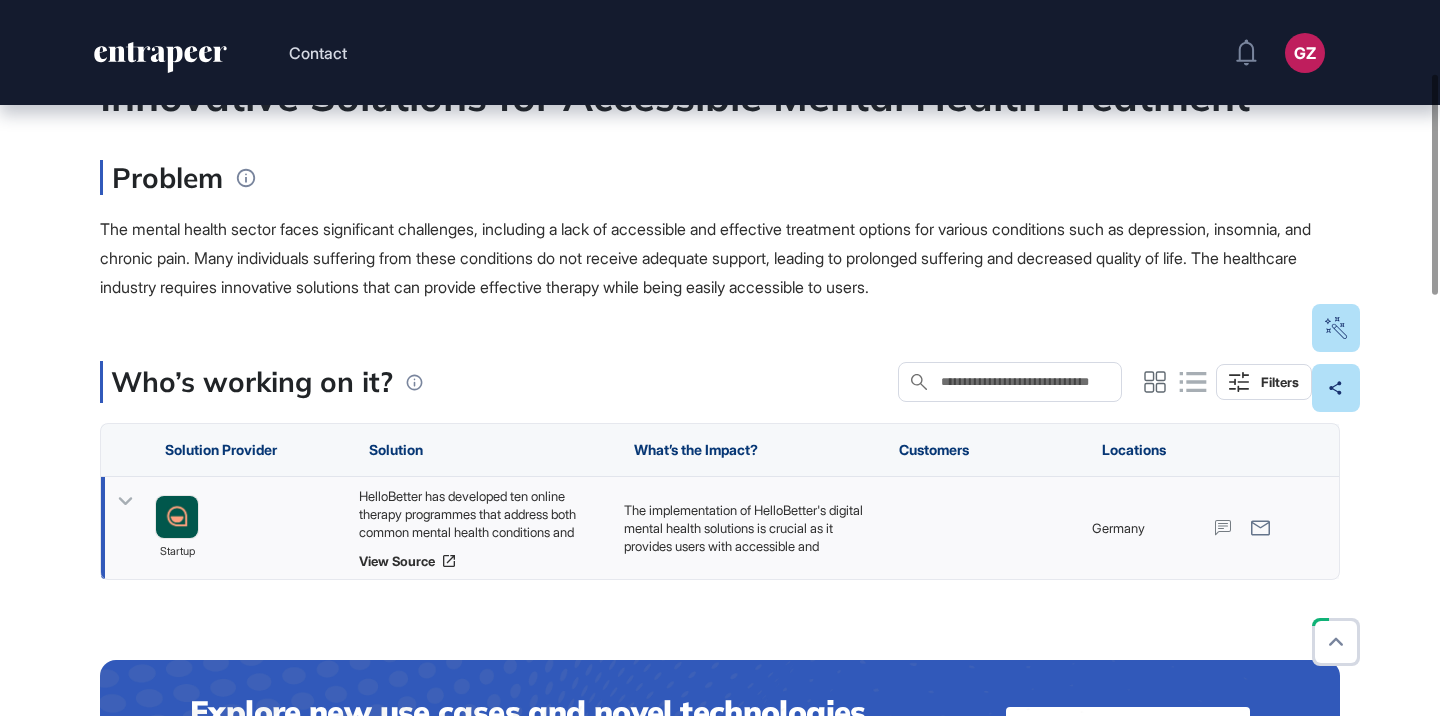click on "HelloBetter has developed ten online therapy programmes that address both common mental health conditions and underserved conditions. These programmes include treatments for depression, insomnia, panic disorders, vaginismus, and chronic pain. Six of these programmes have received approval from the German Federal Institute for Drugs and Medical Devices (BfArM) and are integrated into Germany's standard healthcare system as prescription digital therapeutics (PDTx), allowing users to access them free of charge through public insurance." at bounding box center (481, 514) 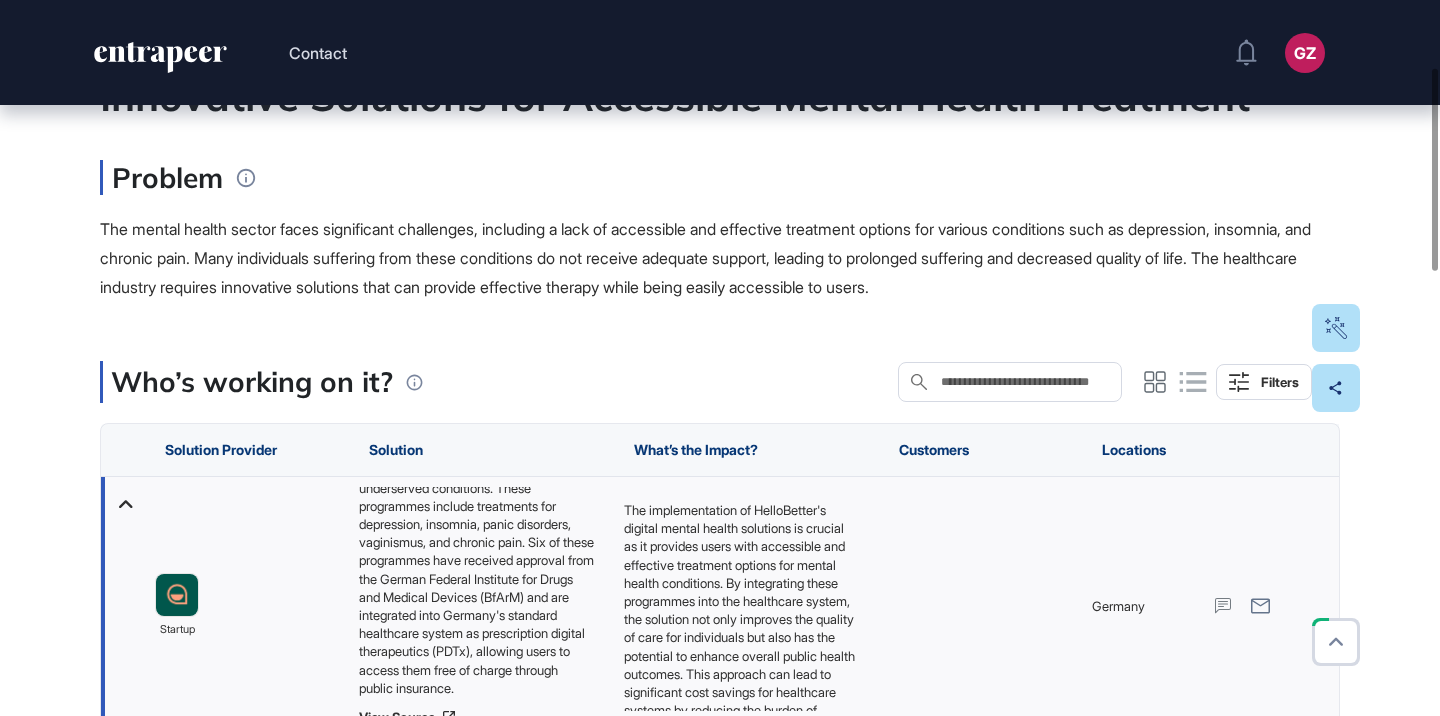 scroll, scrollTop: 99, scrollLeft: 0, axis: vertical 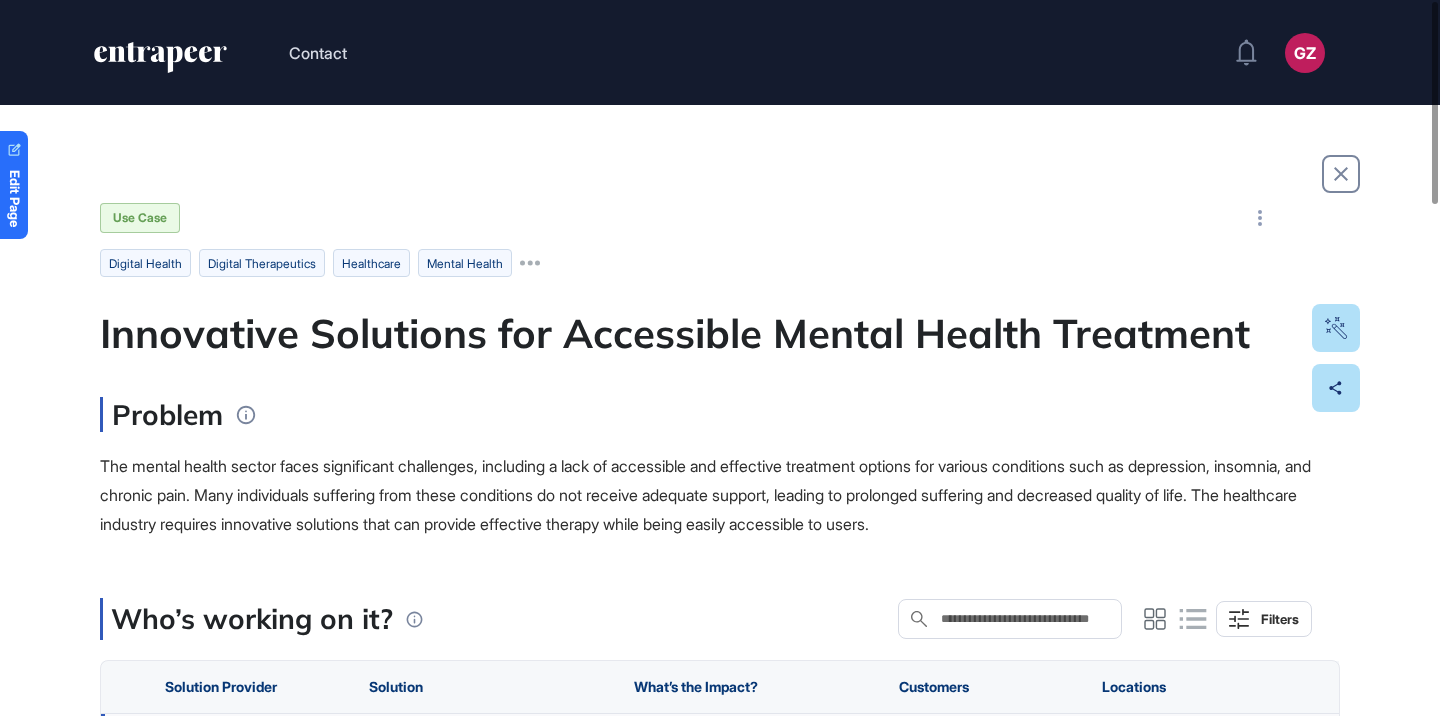 click on "Innovative Solutions for Accessible Mental Health Treatment" at bounding box center [720, 333] 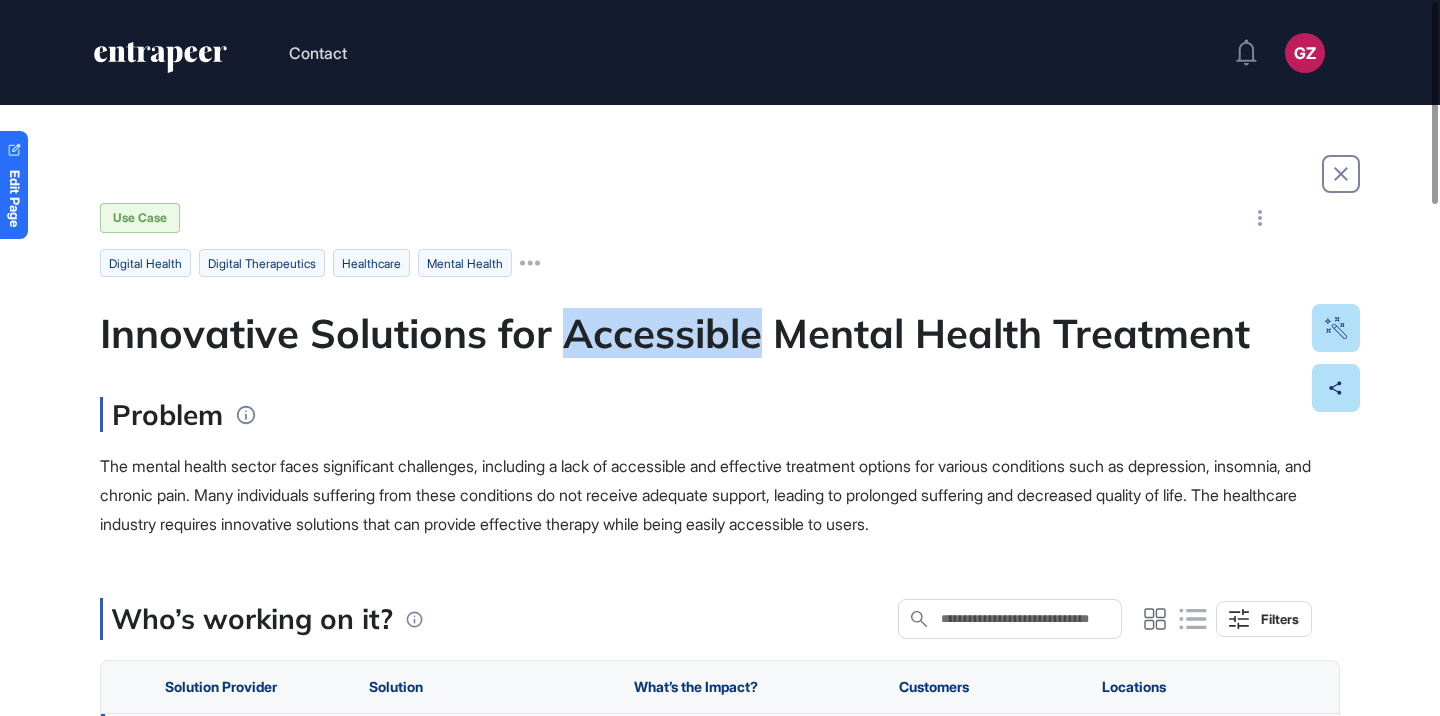 click on "Innovative Solutions for Accessible Mental Health Treatment" at bounding box center [720, 333] 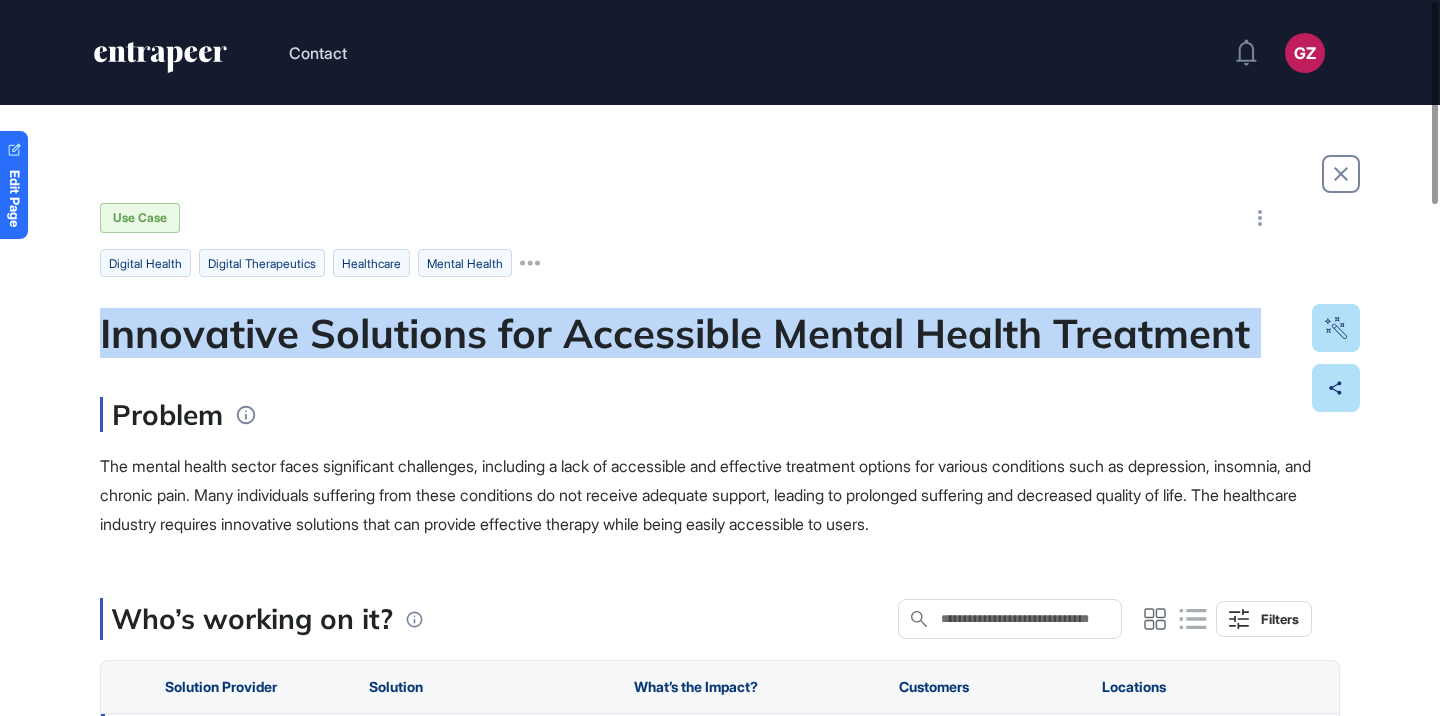click on "Innovative Solutions for Accessible Mental Health Treatment" at bounding box center [720, 333] 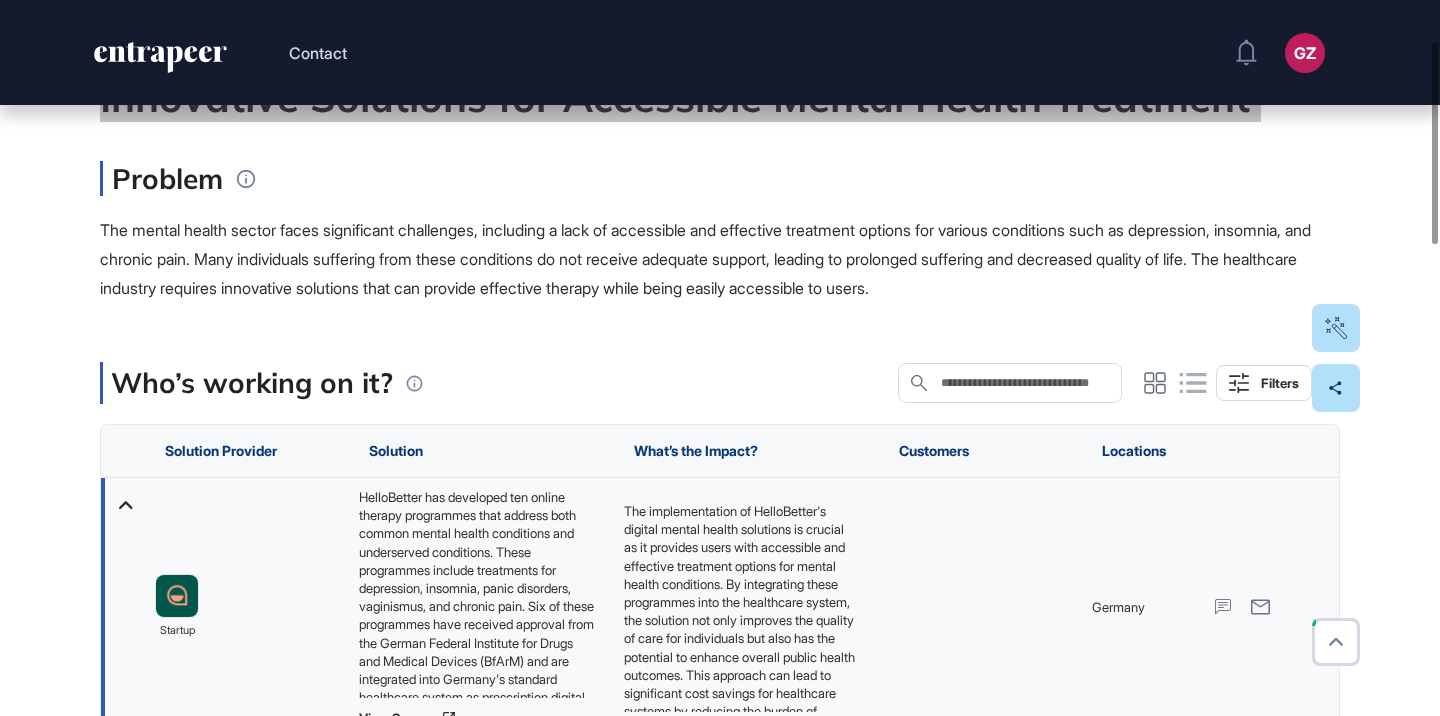 scroll, scrollTop: 0, scrollLeft: 0, axis: both 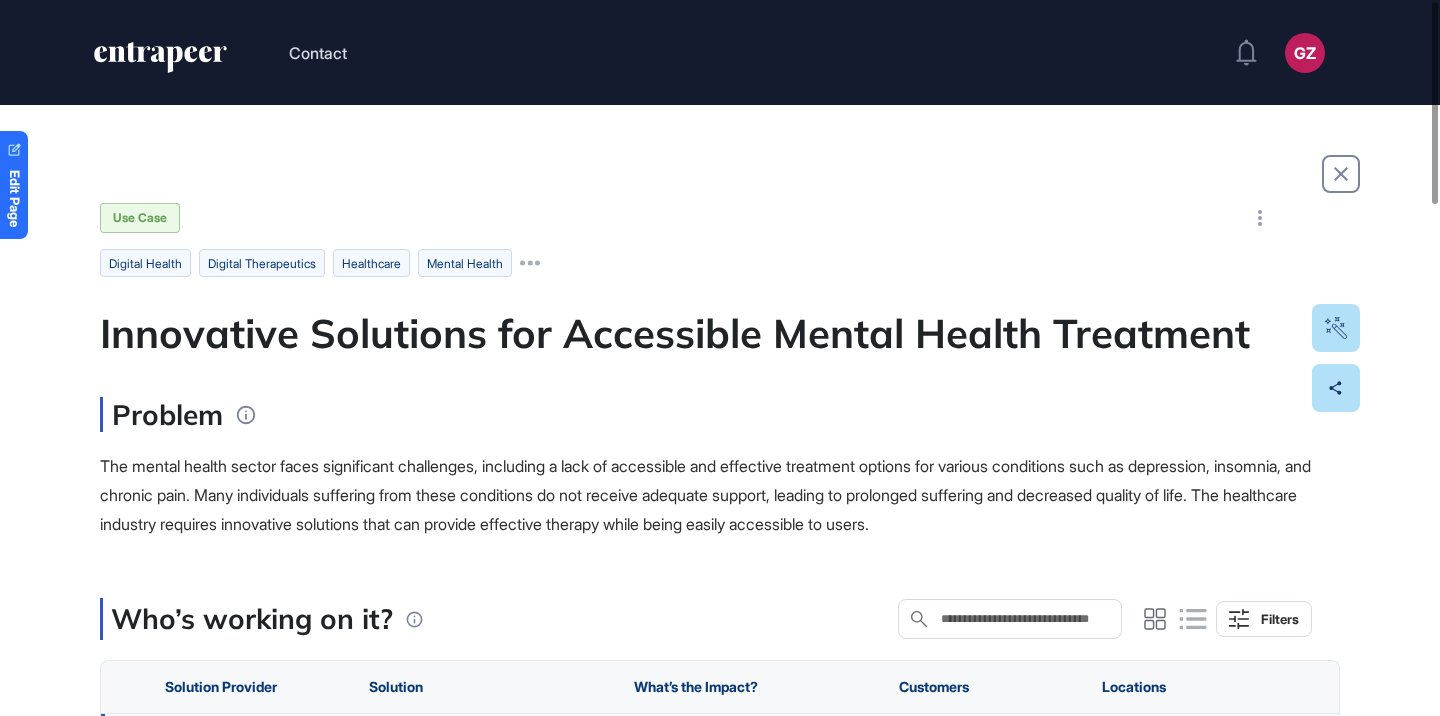 click on "Contact GZ Admin Dashboard Dashboard Profile My Content Request More Data" at bounding box center [720, 52] 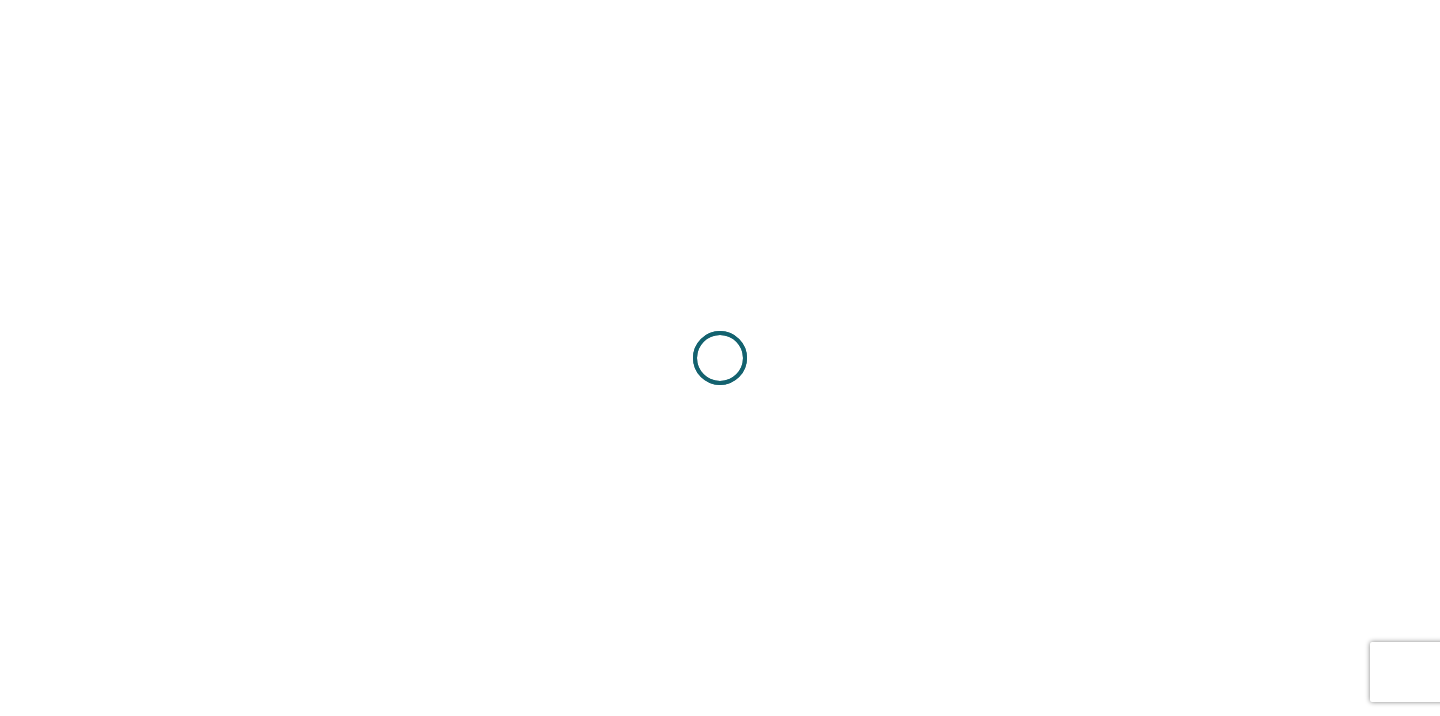 scroll, scrollTop: 0, scrollLeft: 0, axis: both 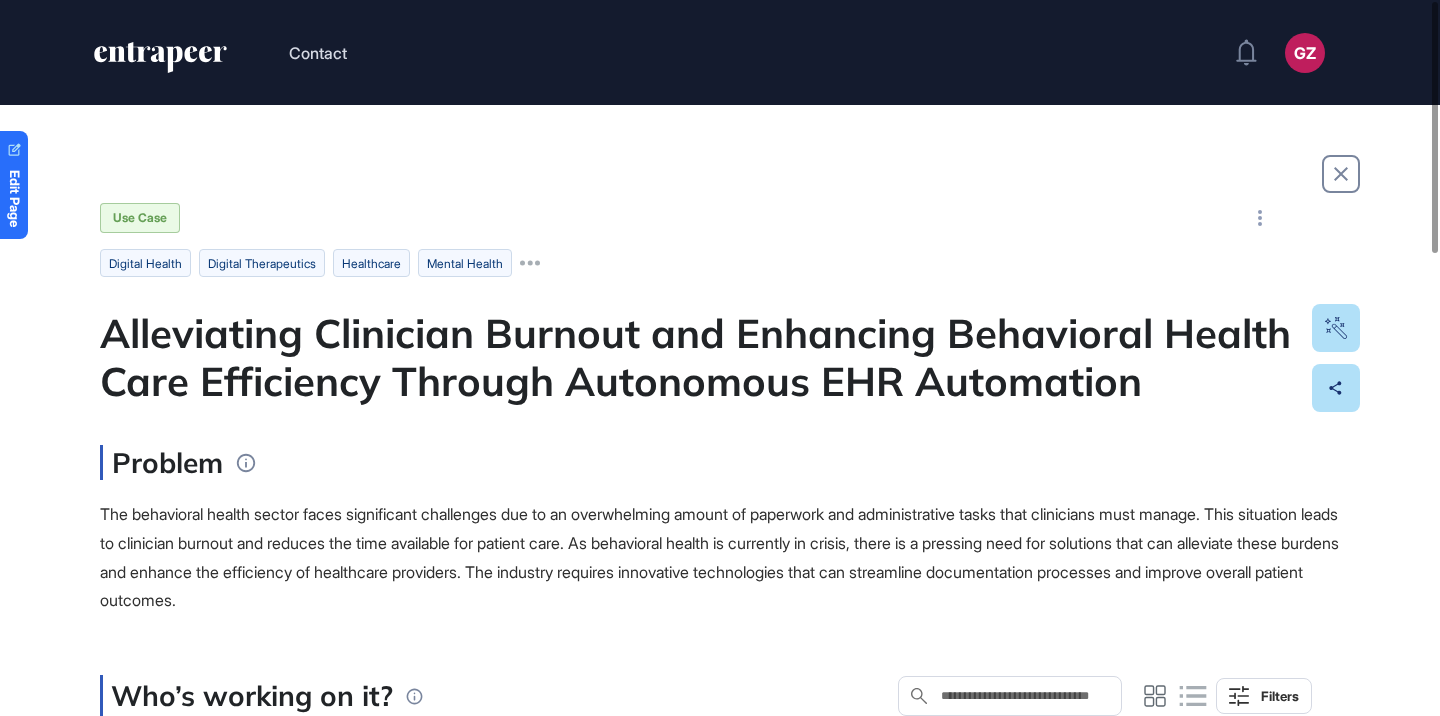 click on "Alleviating Clinician Burnout and Enhancing Behavioral Health Care Efficiency Through Autonomous EHR Automation" at bounding box center [720, 357] 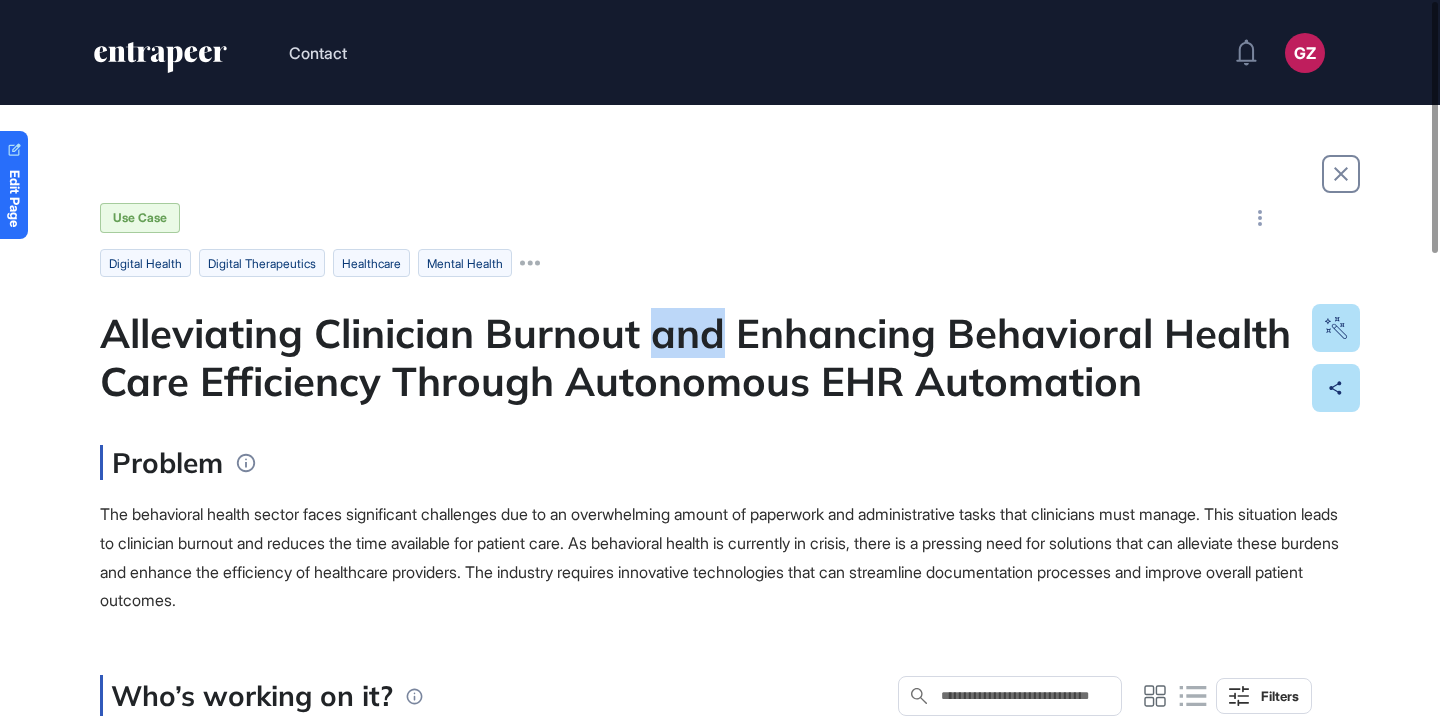 click on "Alleviating Clinician Burnout and Enhancing Behavioral Health Care Efficiency Through Autonomous EHR Automation" at bounding box center [720, 357] 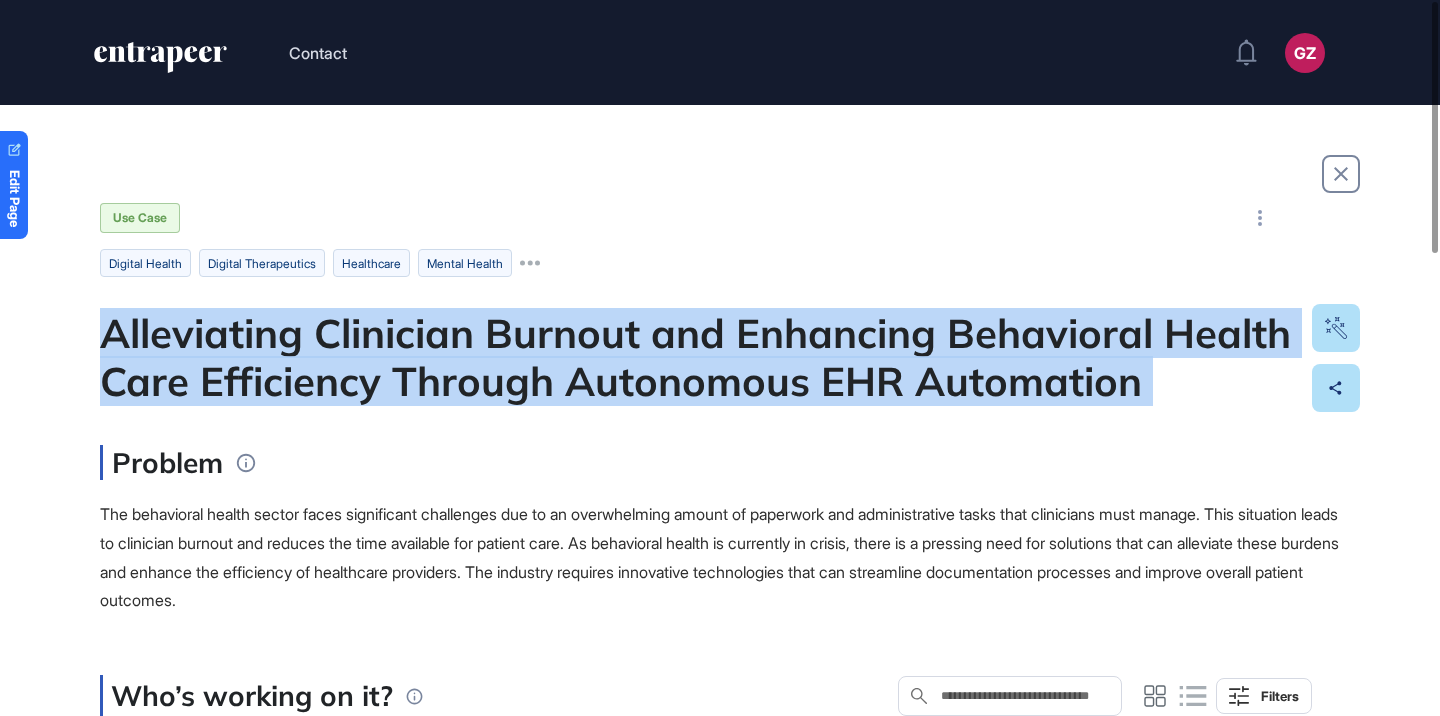 click on "Alleviating Clinician Burnout and Enhancing Behavioral Health Care Efficiency Through Autonomous EHR Automation" at bounding box center (720, 357) 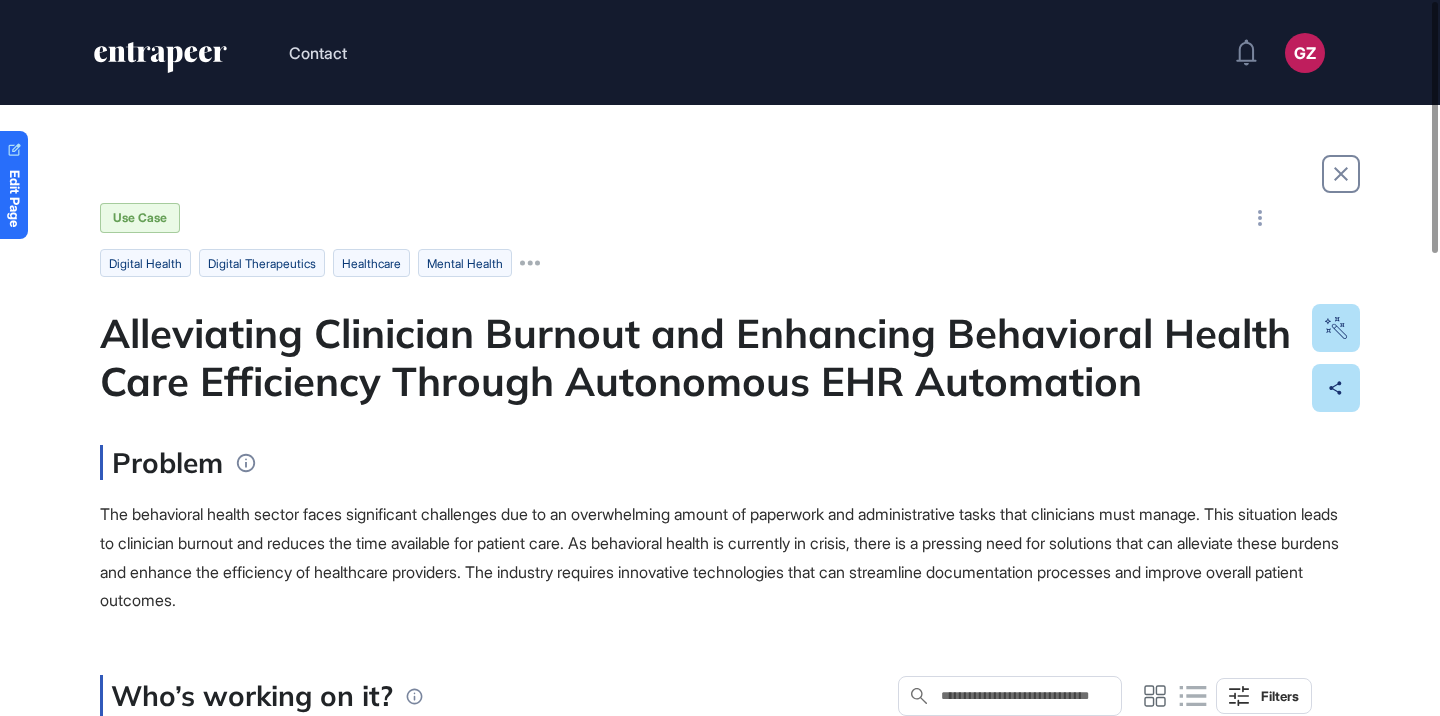 click on "Use Case Digital Health Digital Therapeutics Healthcare Mental Health Alleviating Clinician Burnout and Enhancing Behavioral Health Care Efficiency Through Autonomous EHR Automation" at bounding box center [720, 304] 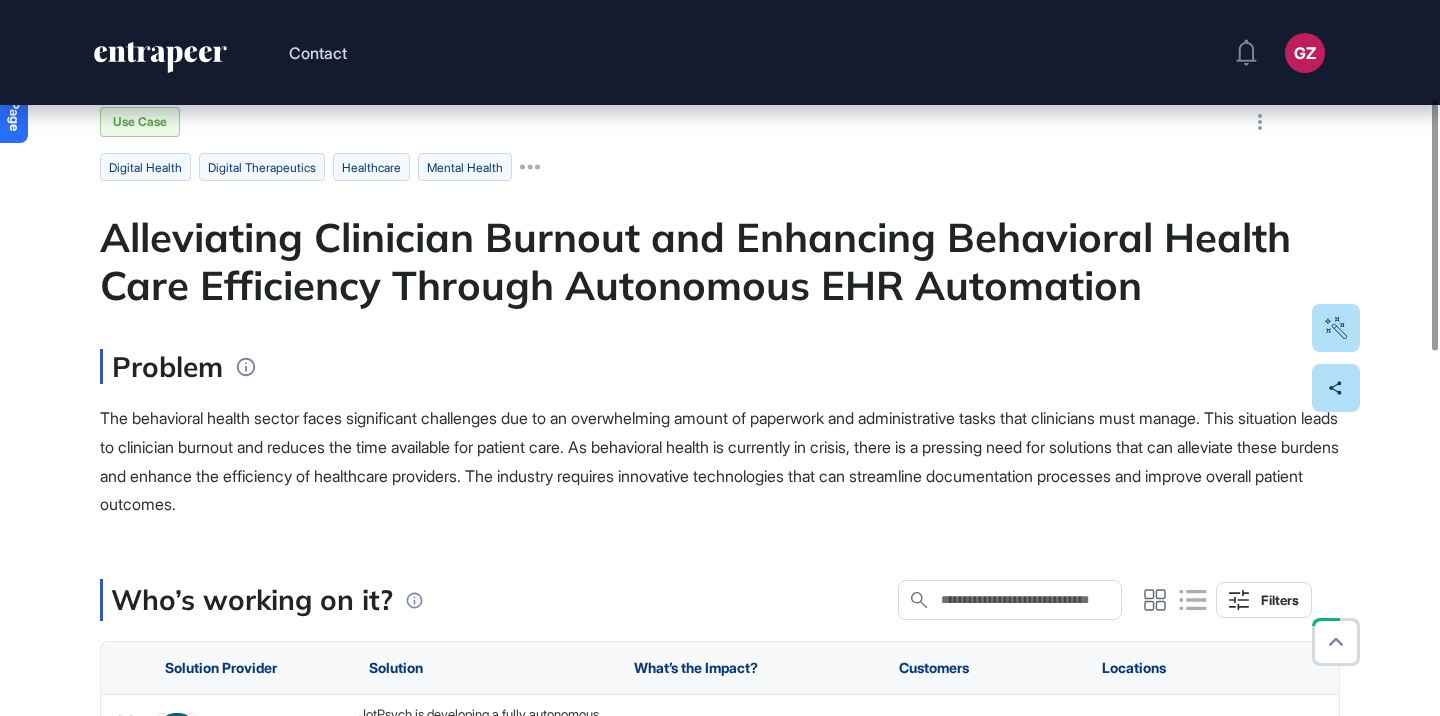 scroll, scrollTop: 278, scrollLeft: 0, axis: vertical 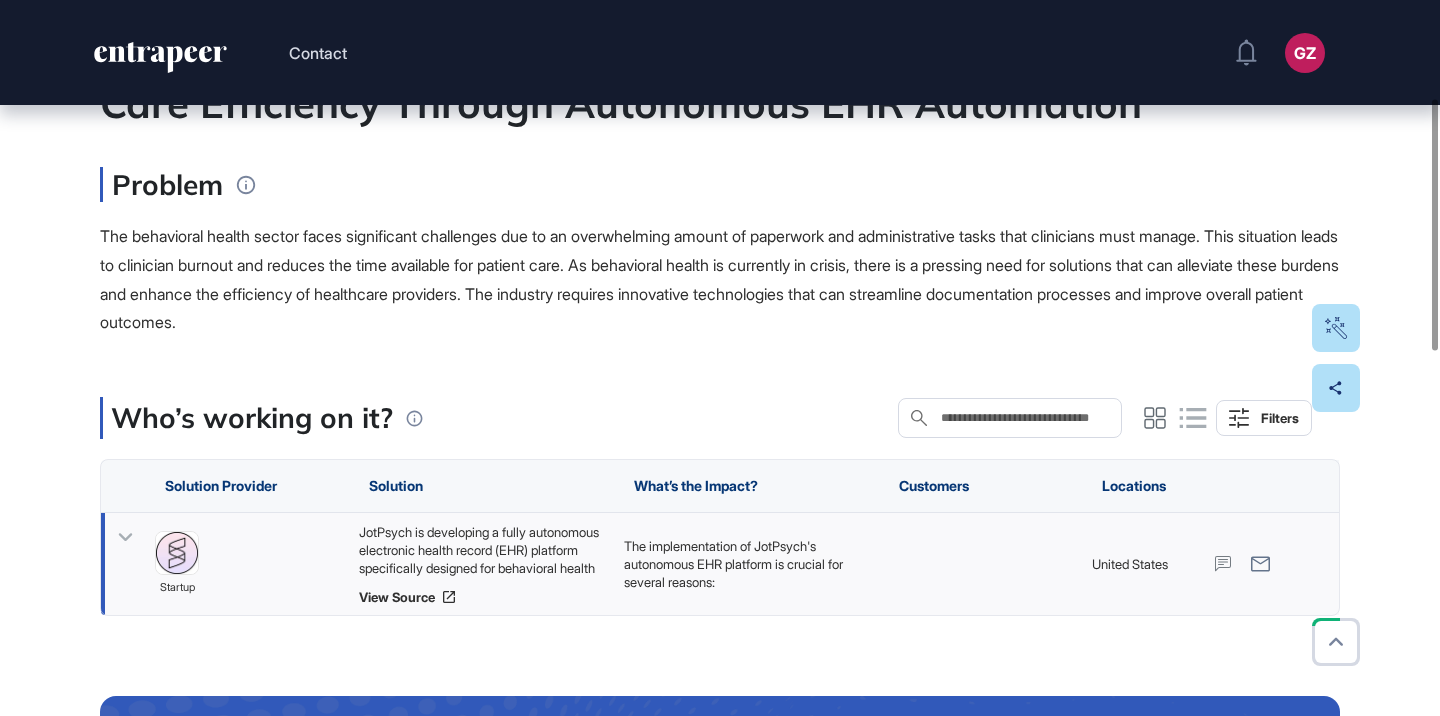 click on "JotPsych is developing a fully autonomous electronic health record (EHR) platform specifically designed for behavioral health providers. This platform utilizes generative AI to automate various tasks, including capturing and transcribing session notes, integrating patient intake, automating medical coding and billing, and providing intelligent scheduling
ll in real-time. By reducing the time clinicians spend on documentation and administrative duties, JotPsych's solution aims to enhance the efficiency of healthcare delivery in the behavioral health sector." at bounding box center [481, 550] 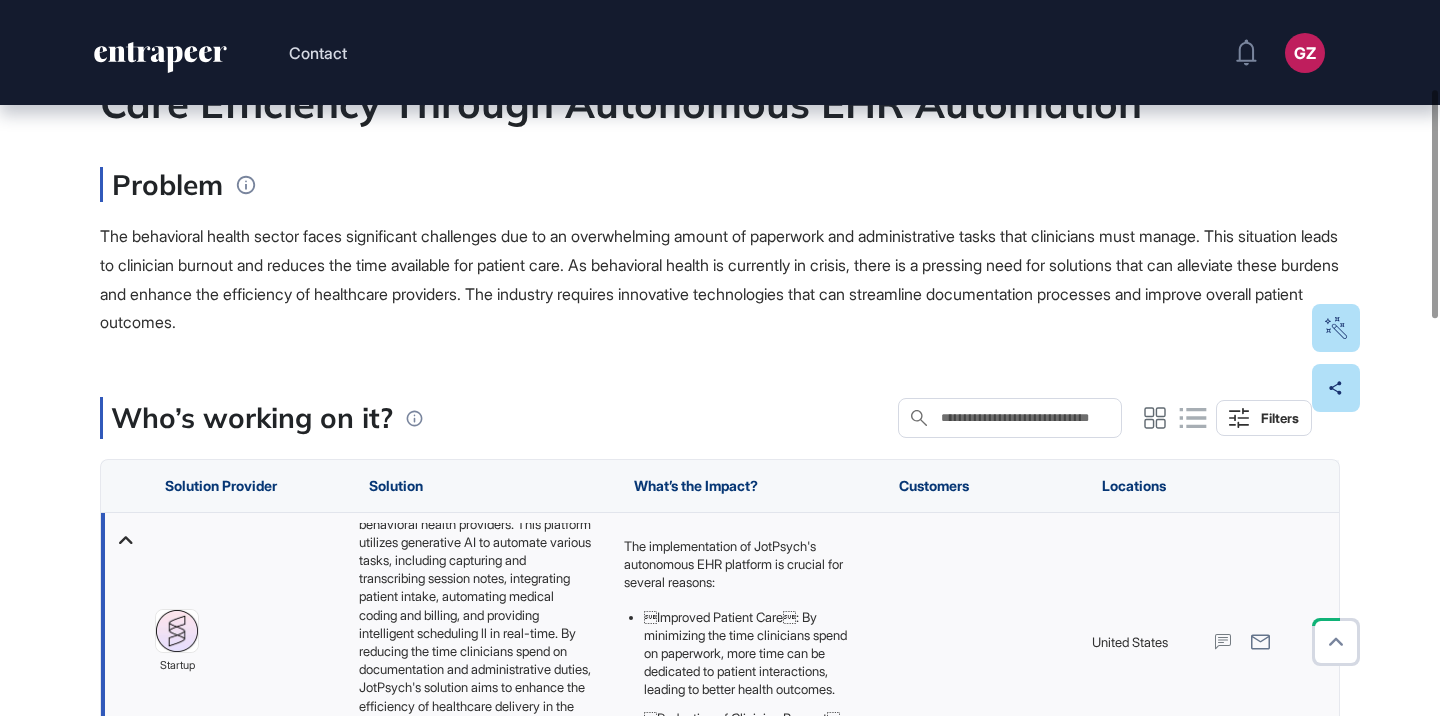 scroll, scrollTop: 99, scrollLeft: 0, axis: vertical 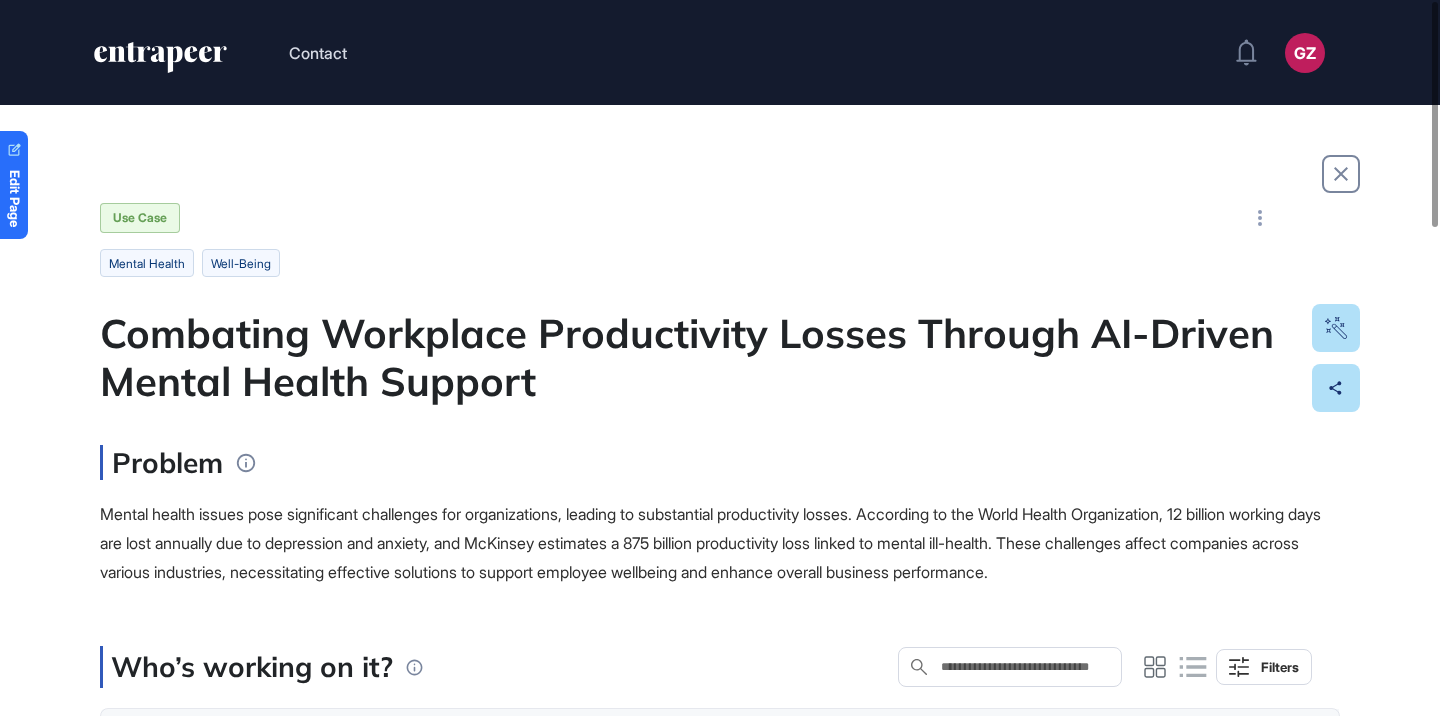 click on "Combating Workplace Productivity Losses Through AI-Driven Mental Health Support" at bounding box center (720, 357) 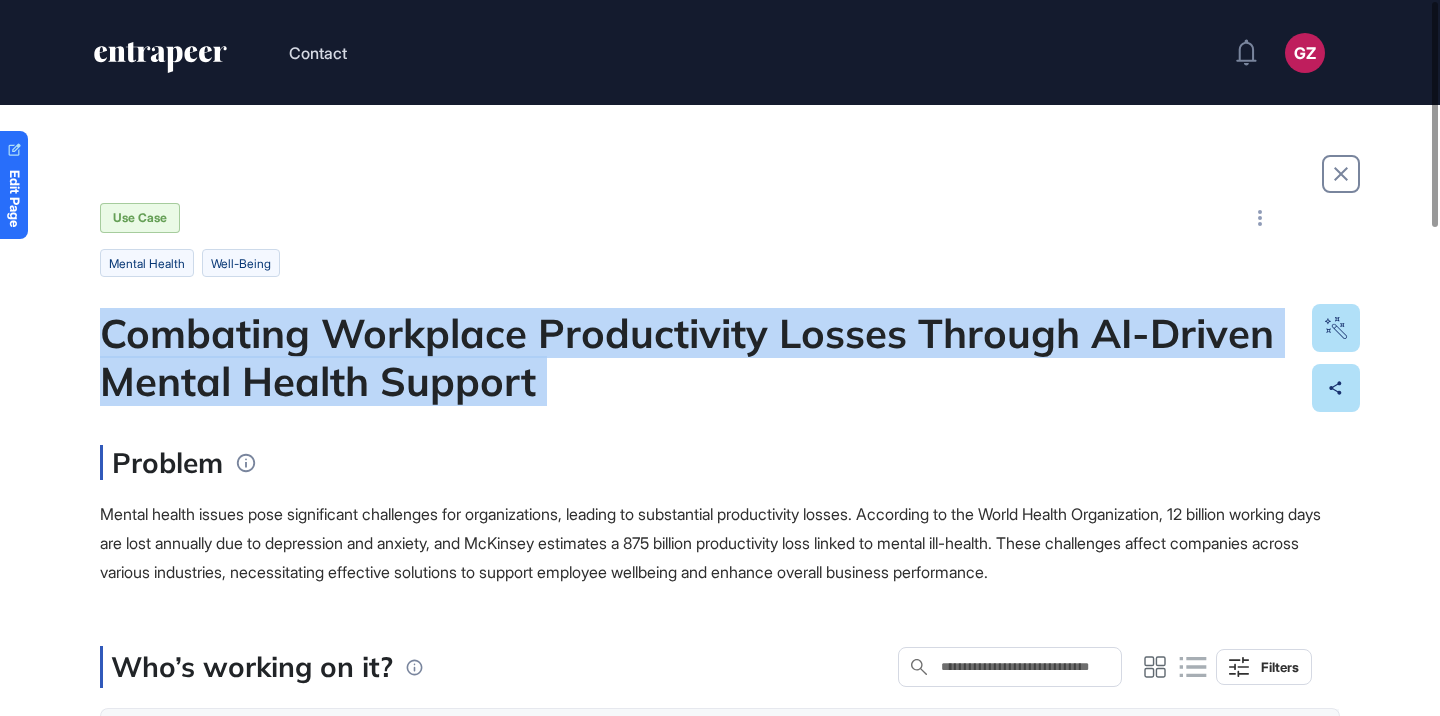 click on "Combating Workplace Productivity Losses Through AI-Driven Mental Health Support" at bounding box center (720, 357) 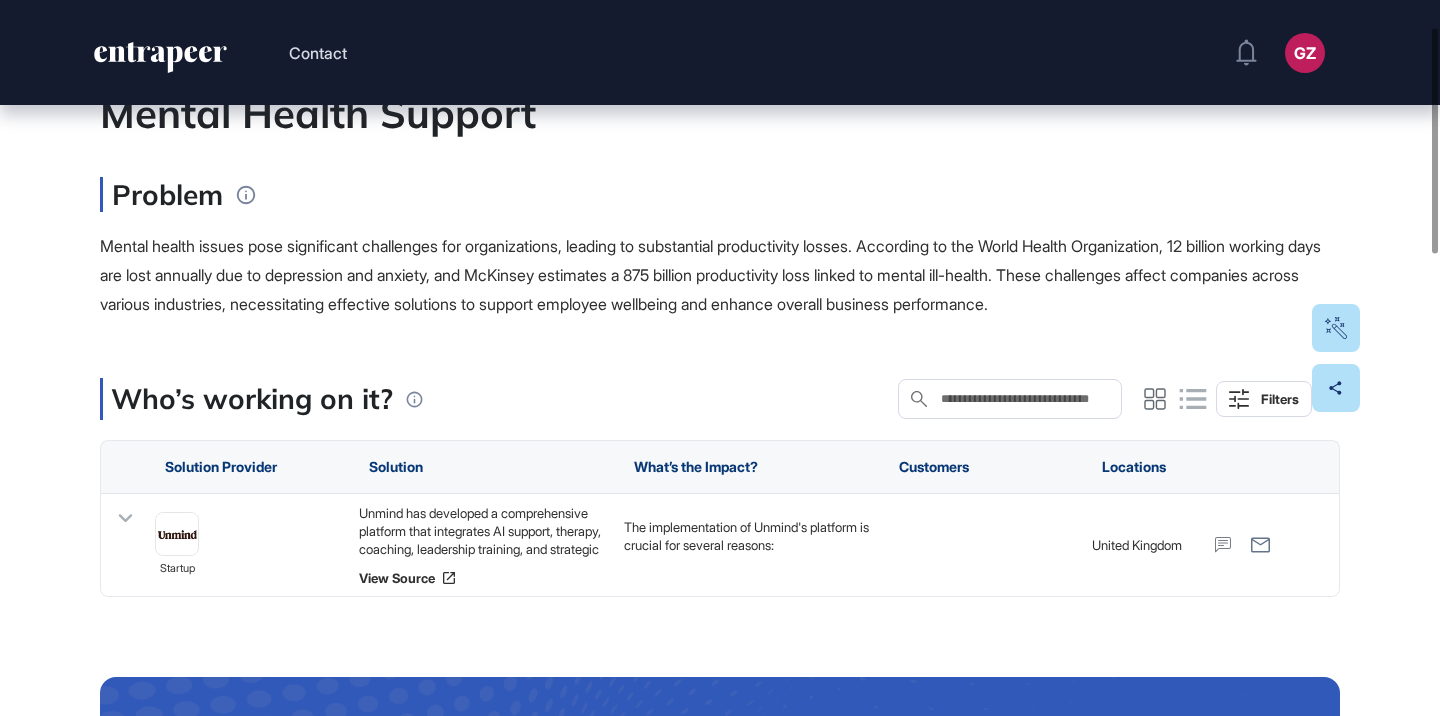 scroll, scrollTop: 334, scrollLeft: 0, axis: vertical 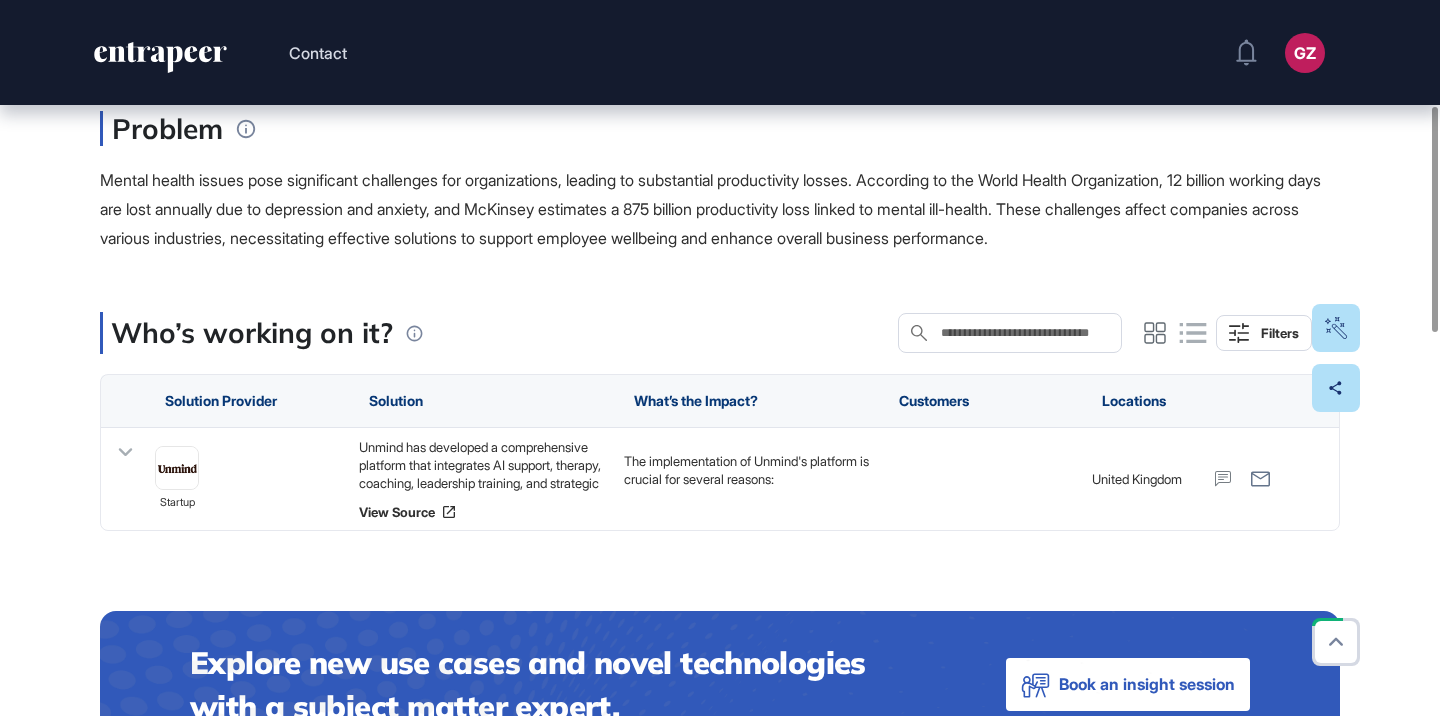 click on "Mental health issues pose significant challenges for organizations, leading to substantial productivity losses. According to the World Health Organization, 12 billion working days are lost annually due to depression and anxiety, and McKinsey estimates a
875 billion productivity loss linked to mental ill-health. These challenges affect companies across various industries, necessitating effective solutions to support employee wellbeing and enhance overall business performance." at bounding box center [710, 209] 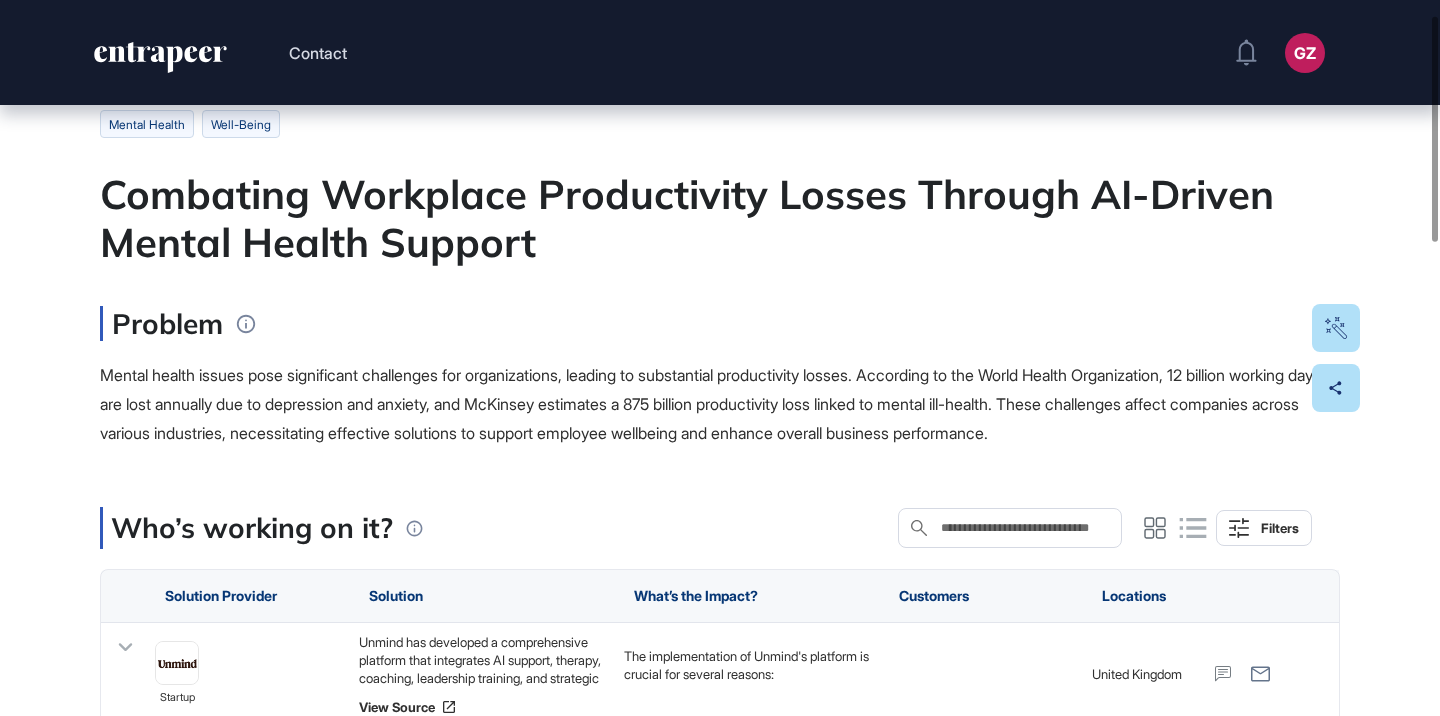 scroll, scrollTop: 0, scrollLeft: 0, axis: both 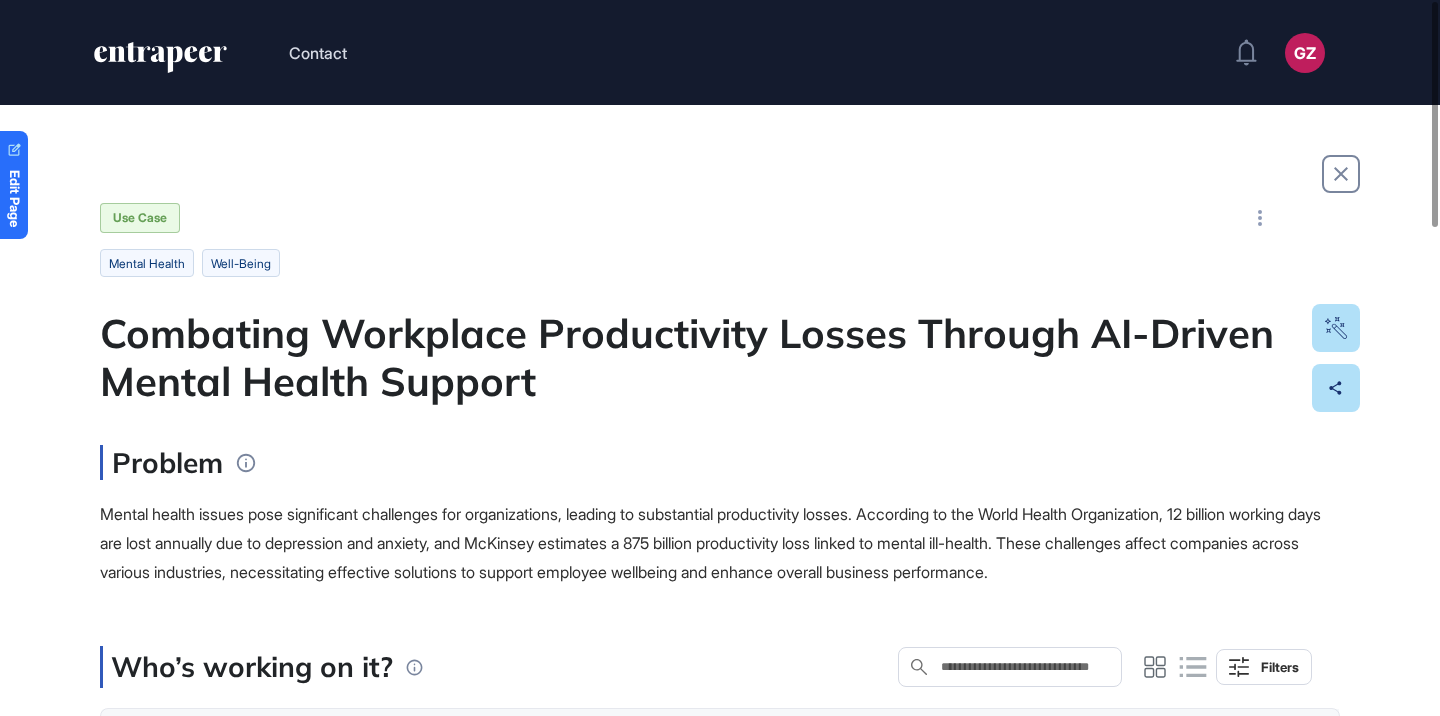 click on "Combating Workplace Productivity Losses Through AI-Driven Mental Health Support" at bounding box center [720, 357] 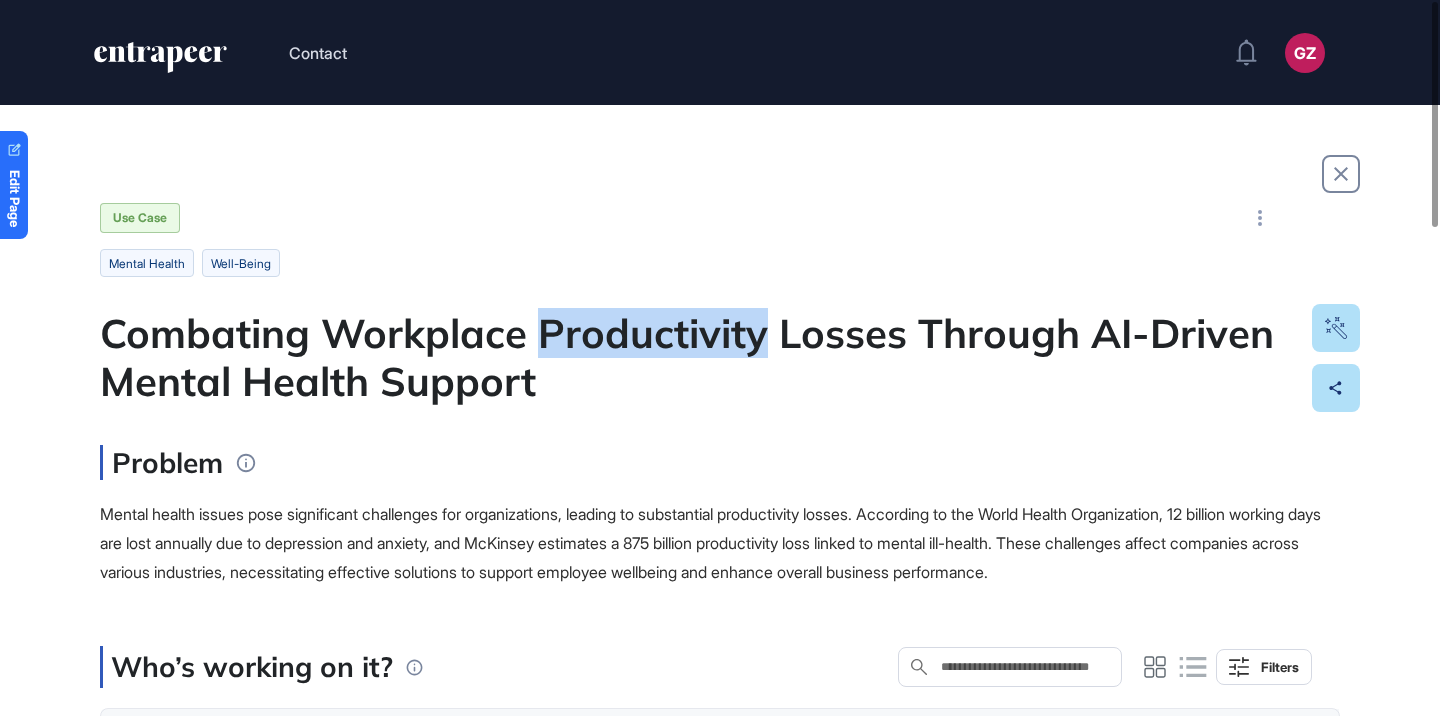 click on "Combating Workplace Productivity Losses Through AI-Driven Mental Health Support" at bounding box center (720, 357) 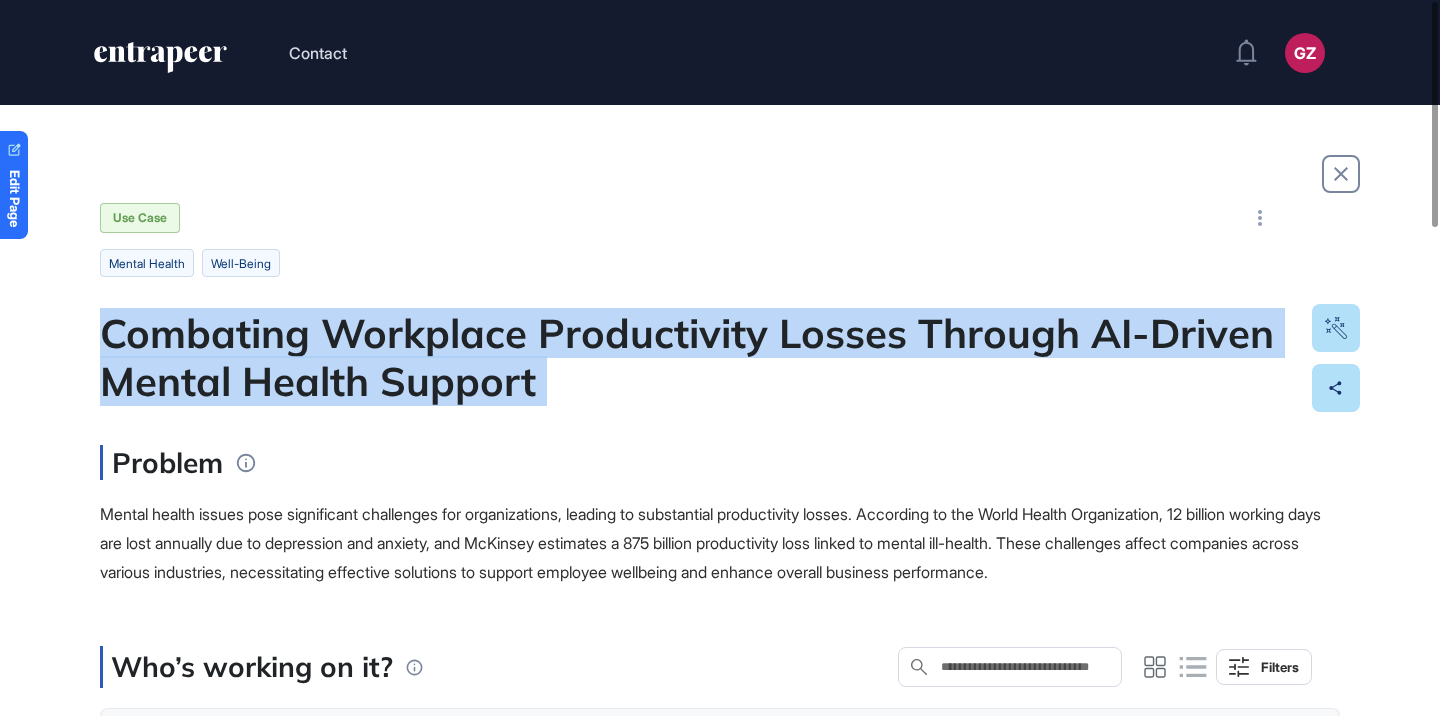 click on "Combating Workplace Productivity Losses Through AI-Driven Mental Health Support" at bounding box center (720, 357) 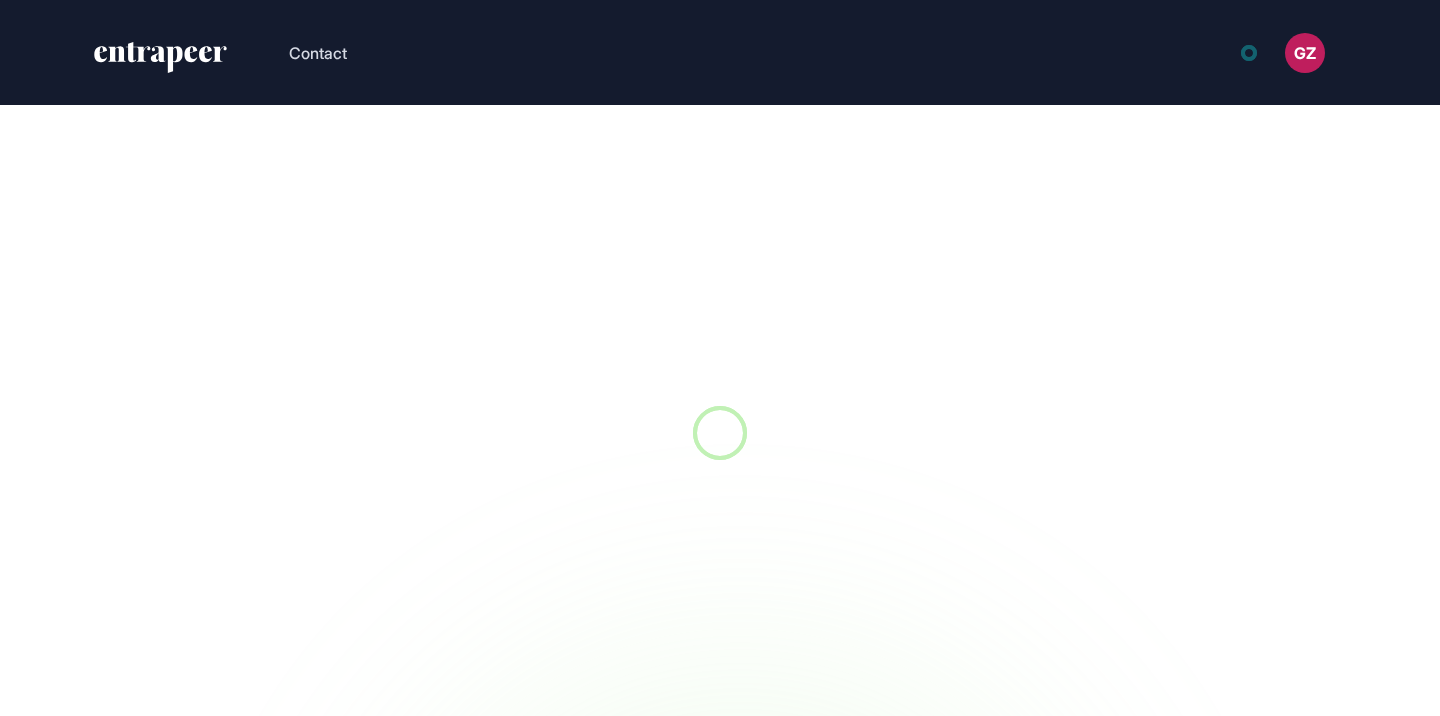 scroll, scrollTop: 0, scrollLeft: 0, axis: both 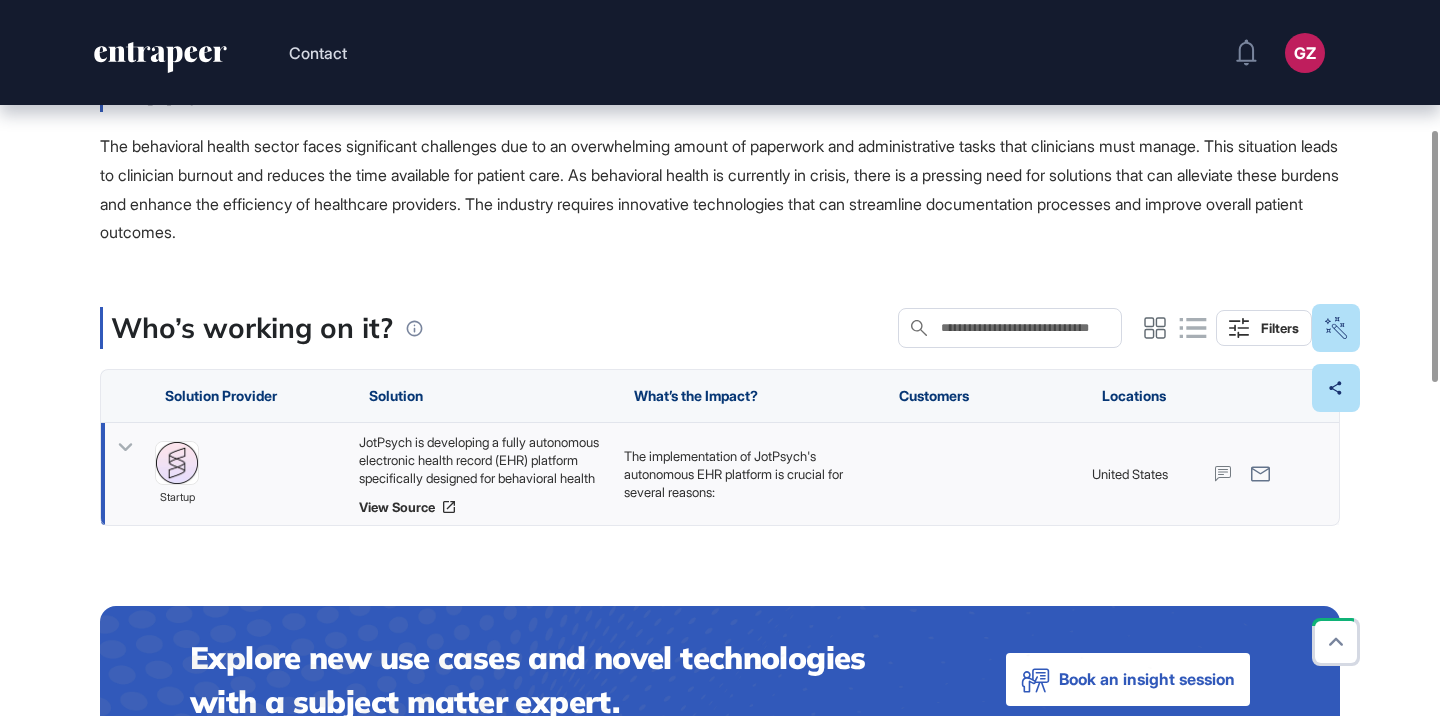 click on "JotPsych is developing a fully autonomous electronic health record (EHR) platform specifically designed for behavioral health providers. This platform utilizes generative AI to automate various tasks, including capturing and transcribing session notes, integrating patient intake, automating medical coding and billing, and providing intelligent scheduling
ll in real-time. By reducing the time clinicians spend on documentation and administrative duties, JotPsych's solution aims to enhance the efficiency of healthcare delivery in the behavioral health sector." at bounding box center (481, 460) 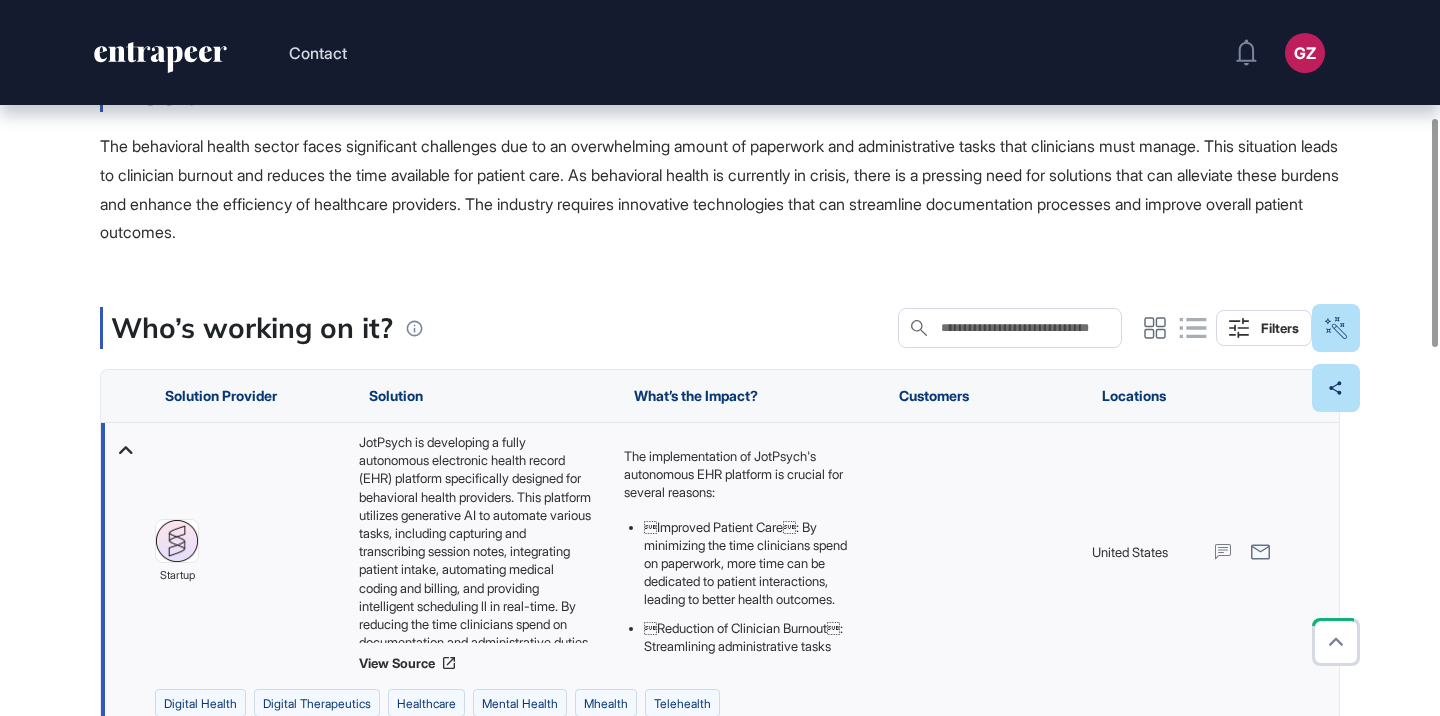 scroll, scrollTop: 99, scrollLeft: 0, axis: vertical 